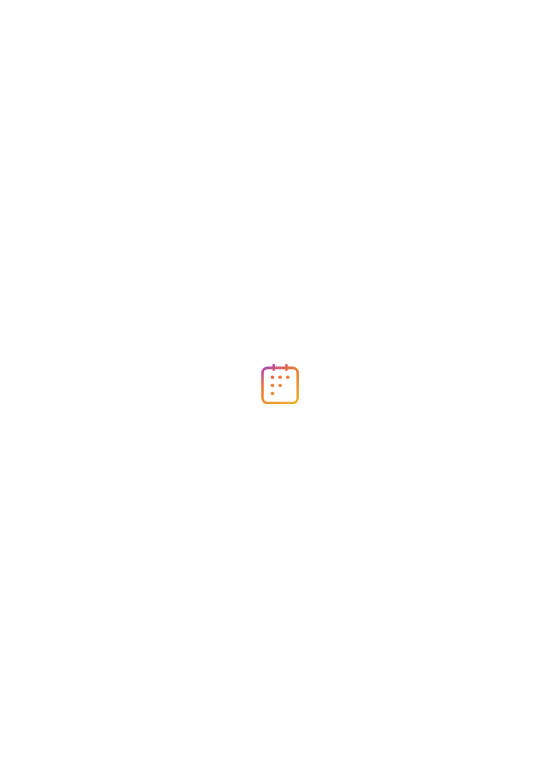 scroll, scrollTop: 0, scrollLeft: 0, axis: both 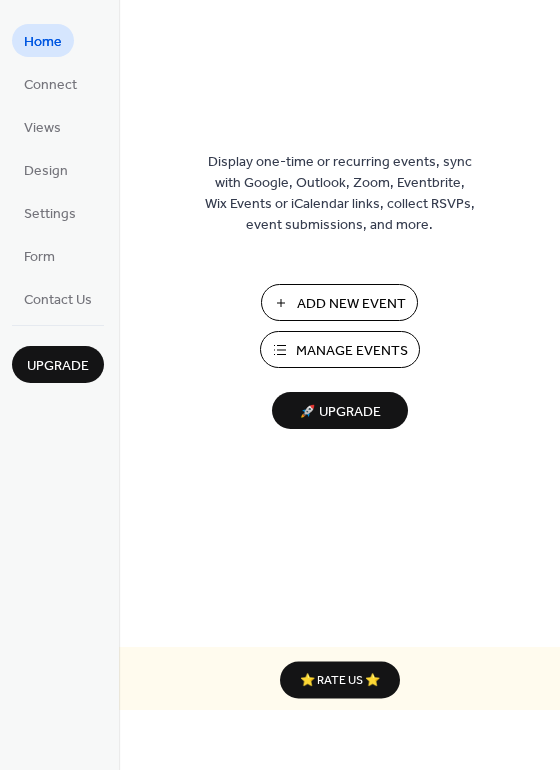 click on "Manage Events" at bounding box center (352, 351) 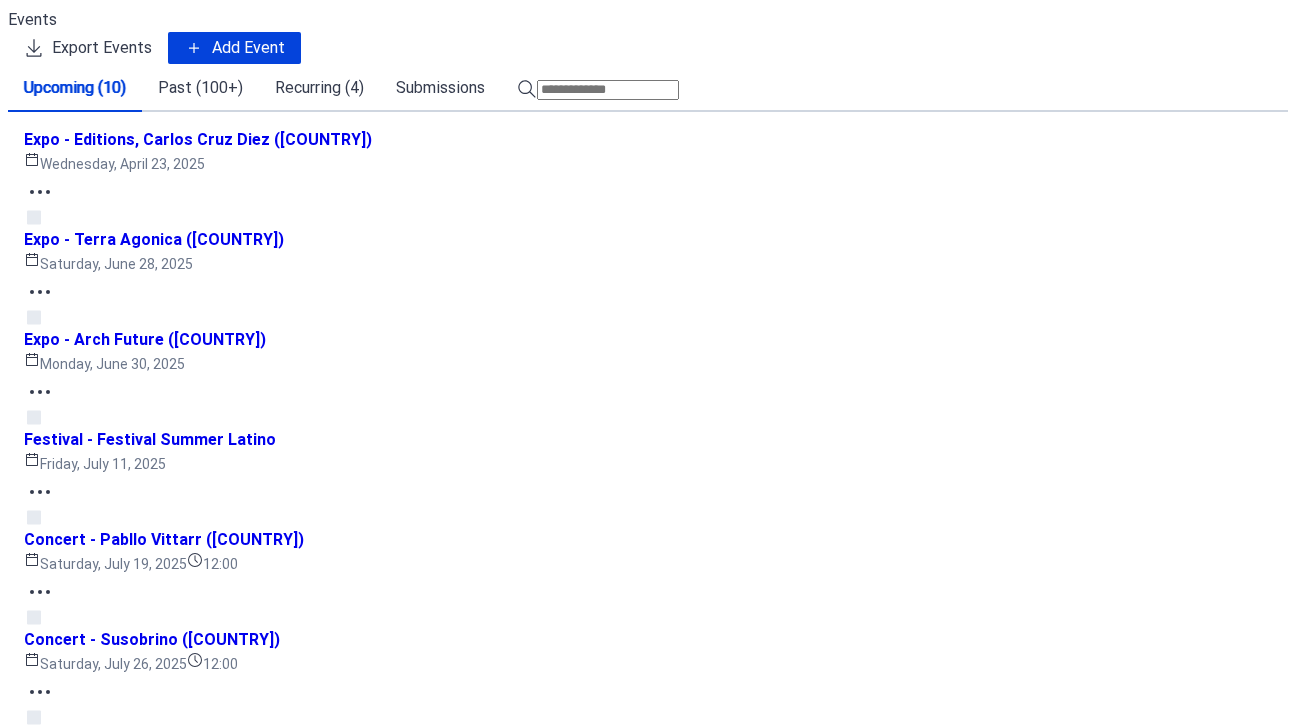 scroll, scrollTop: 0, scrollLeft: 0, axis: both 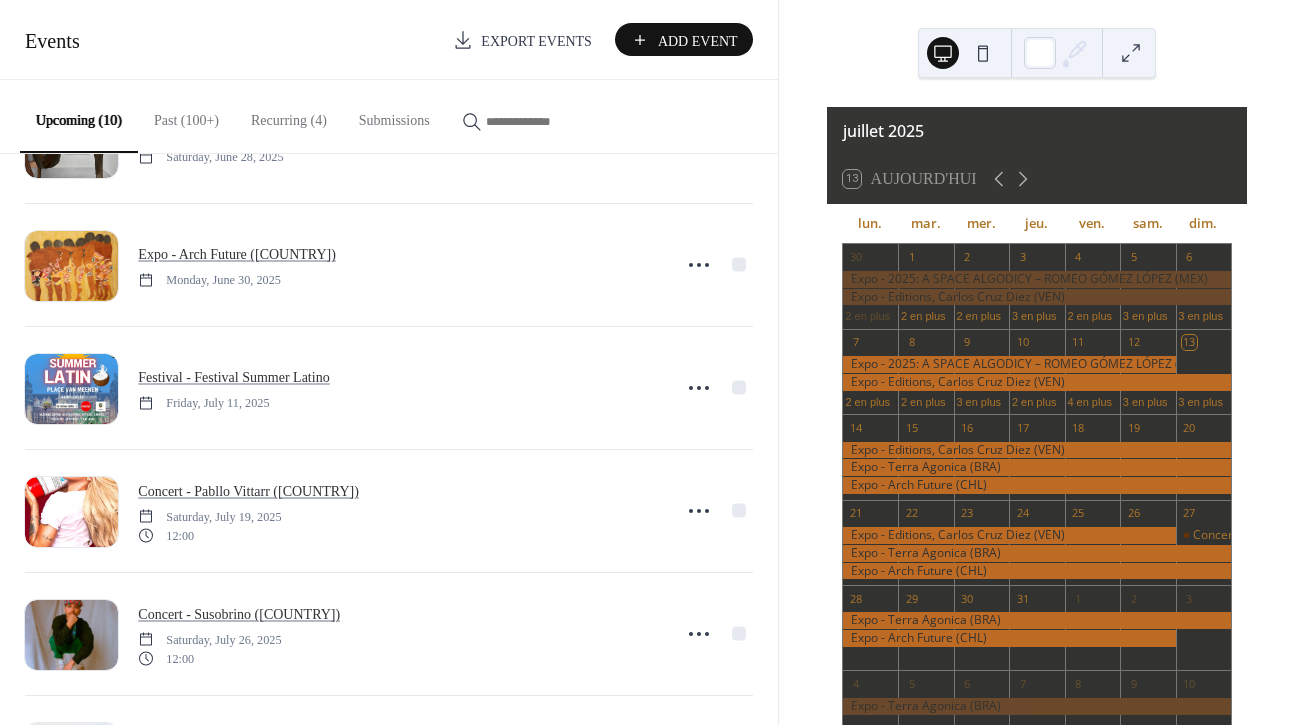 click on "Add Event" at bounding box center (698, 41) 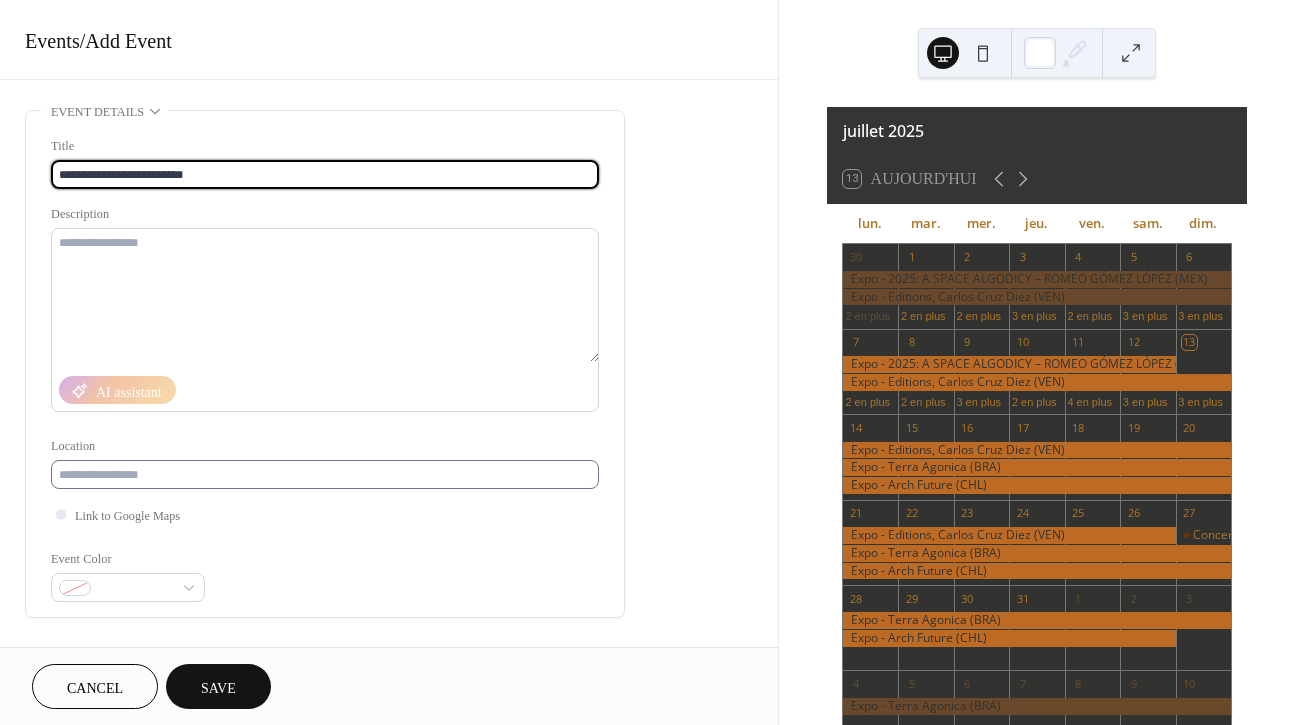 type on "**********" 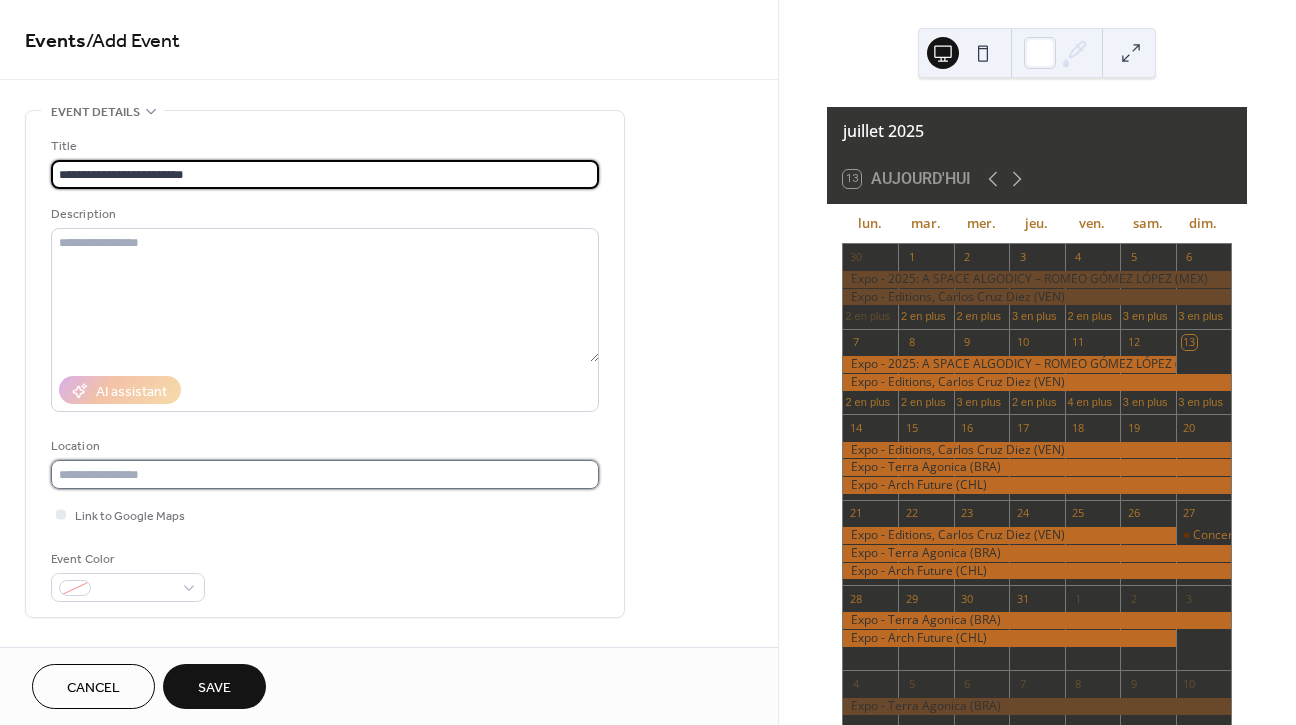 click at bounding box center [325, 474] 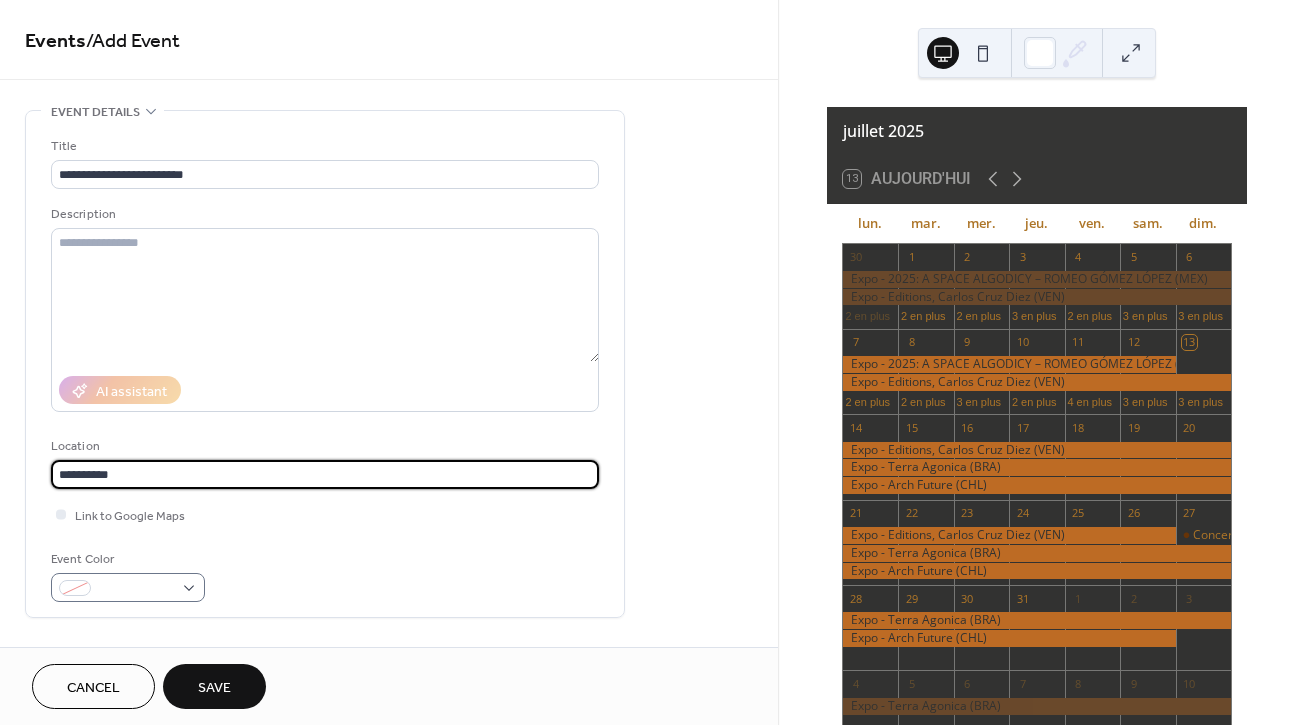 type on "**********" 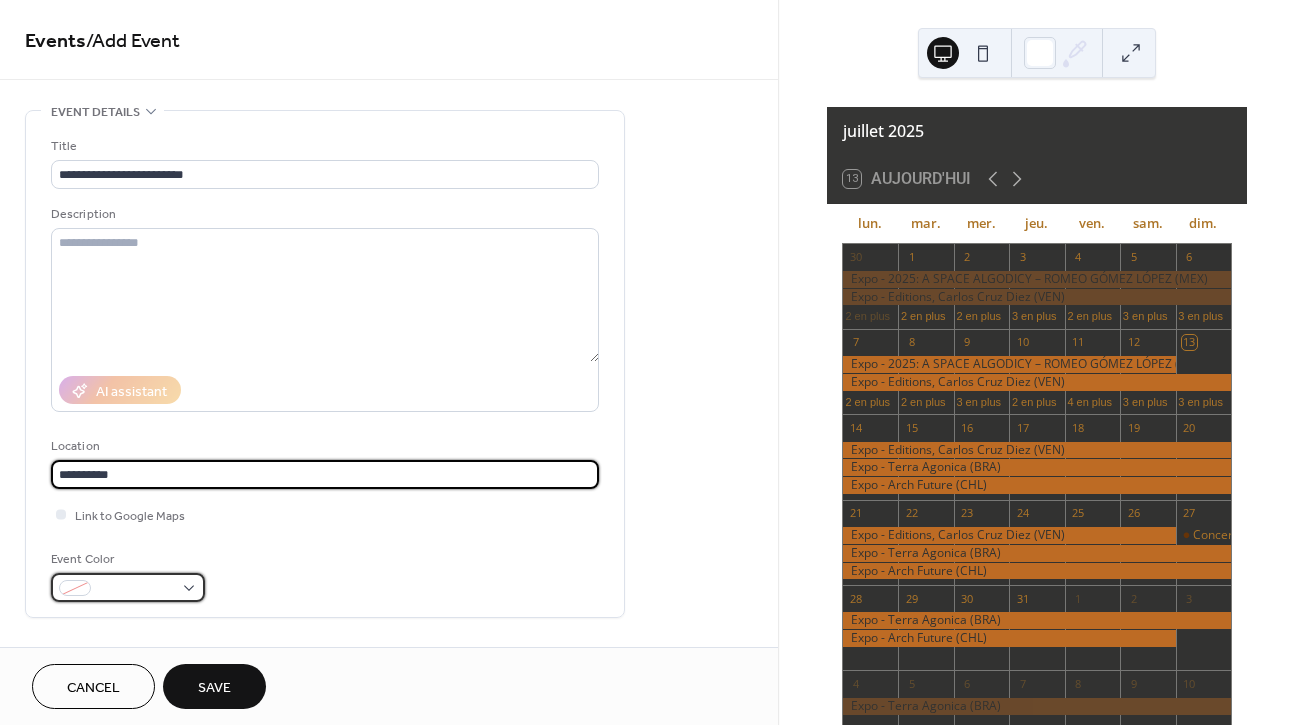 click at bounding box center [136, 589] 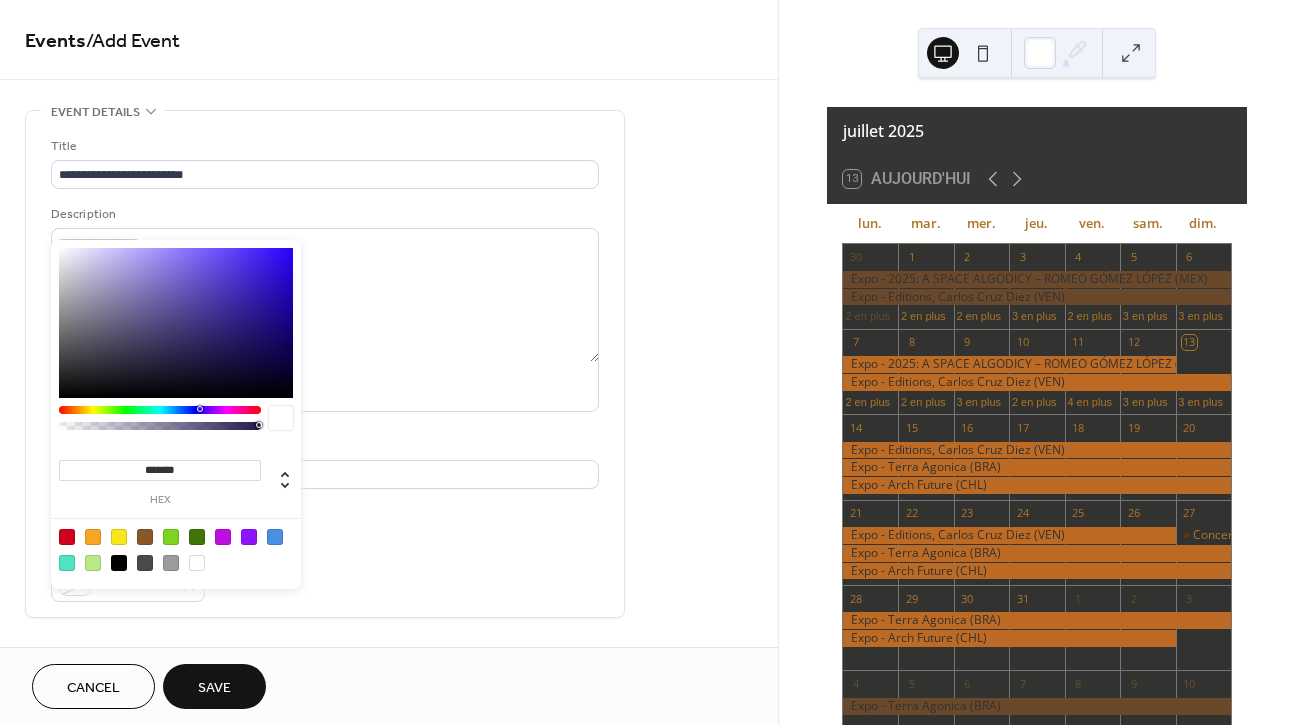 click on "*******" at bounding box center (160, 470) 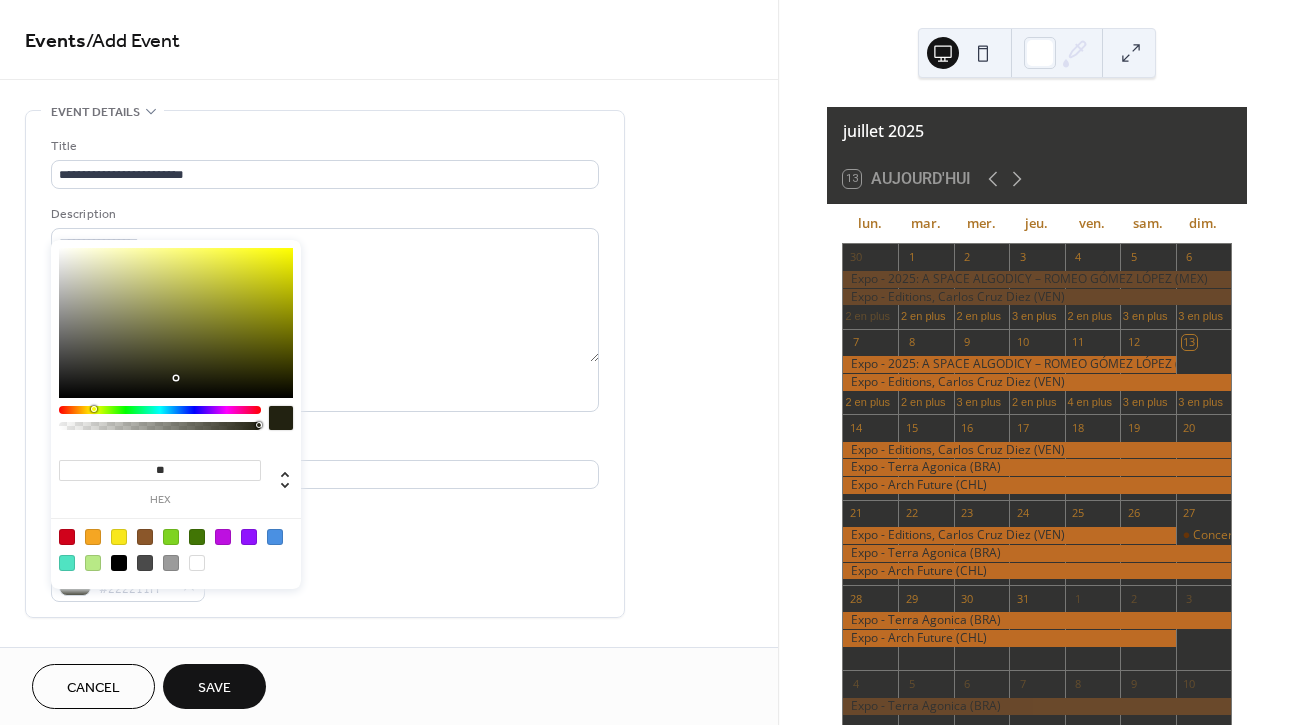 type on "*" 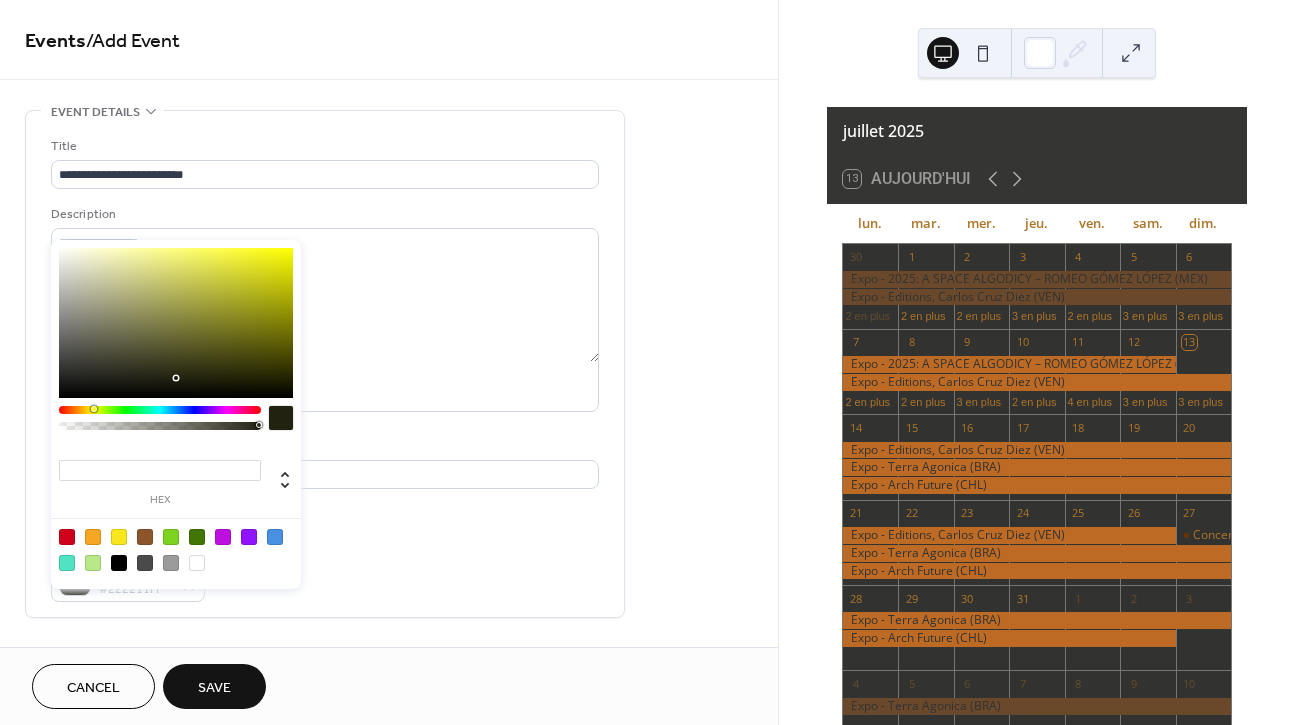 paste on "*******" 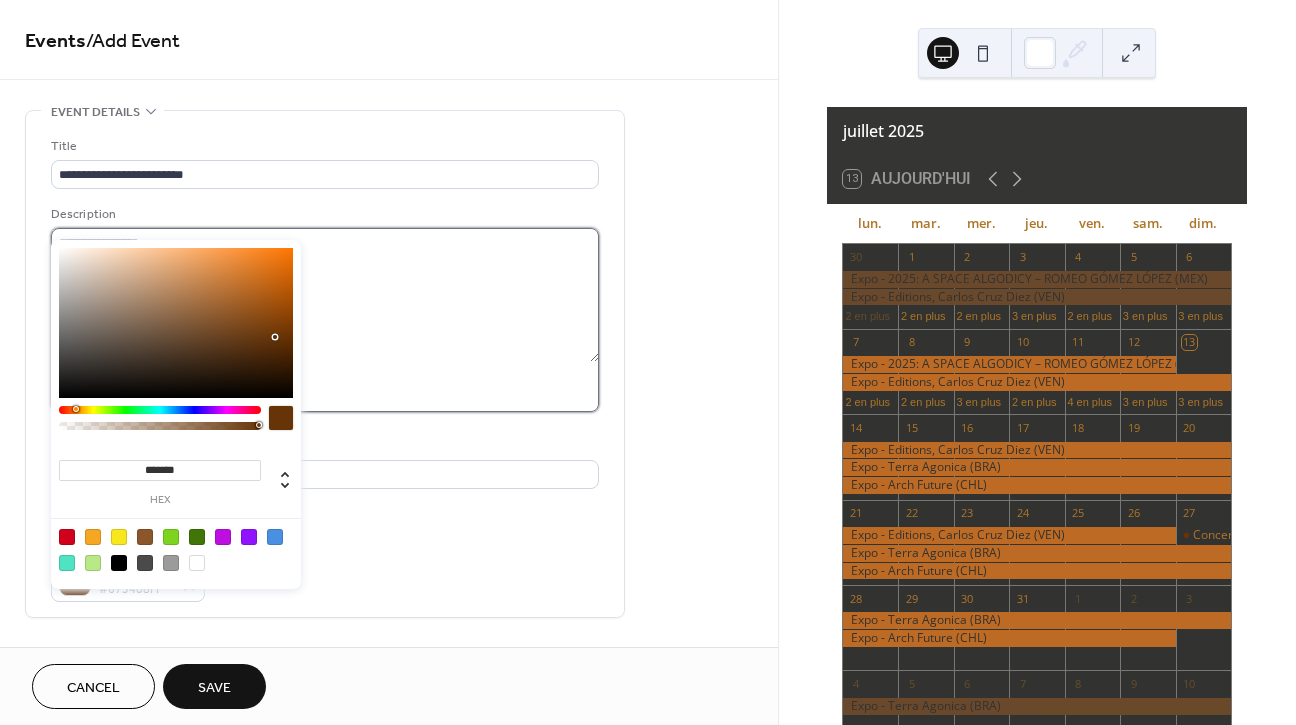 click at bounding box center (325, 295) 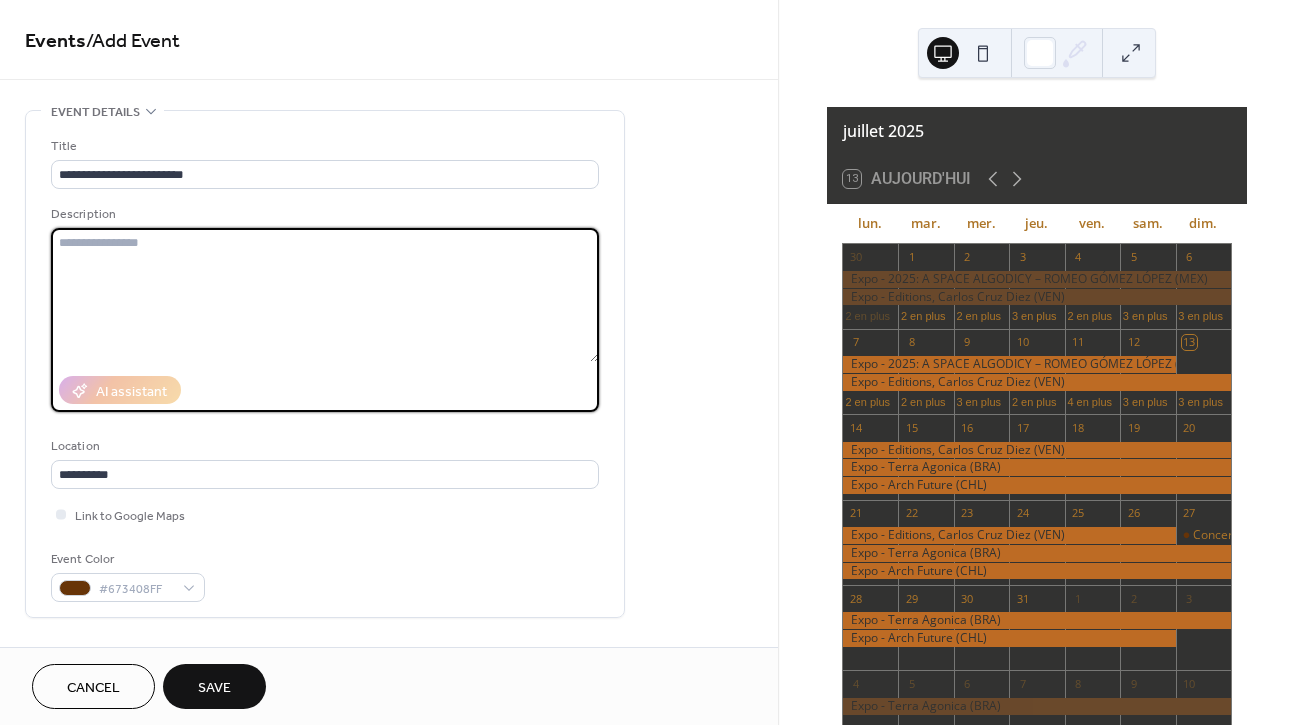 click at bounding box center [325, 295] 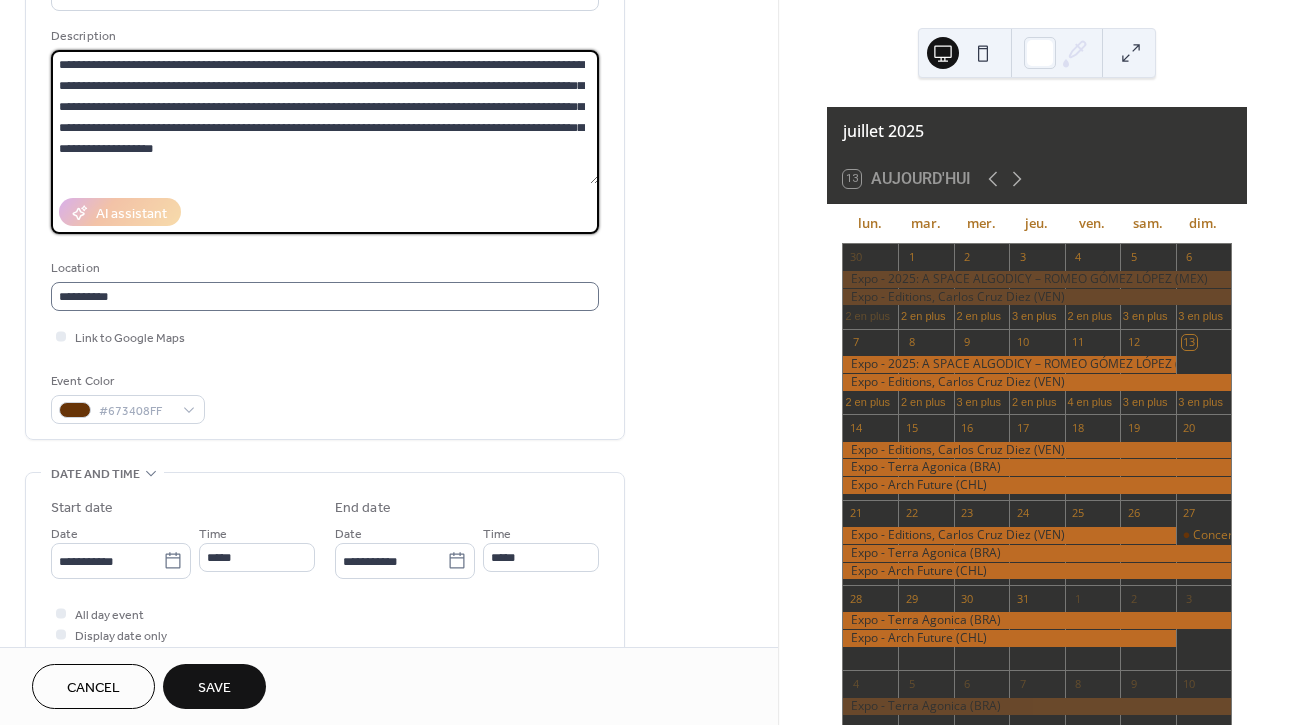 scroll, scrollTop: 386, scrollLeft: 0, axis: vertical 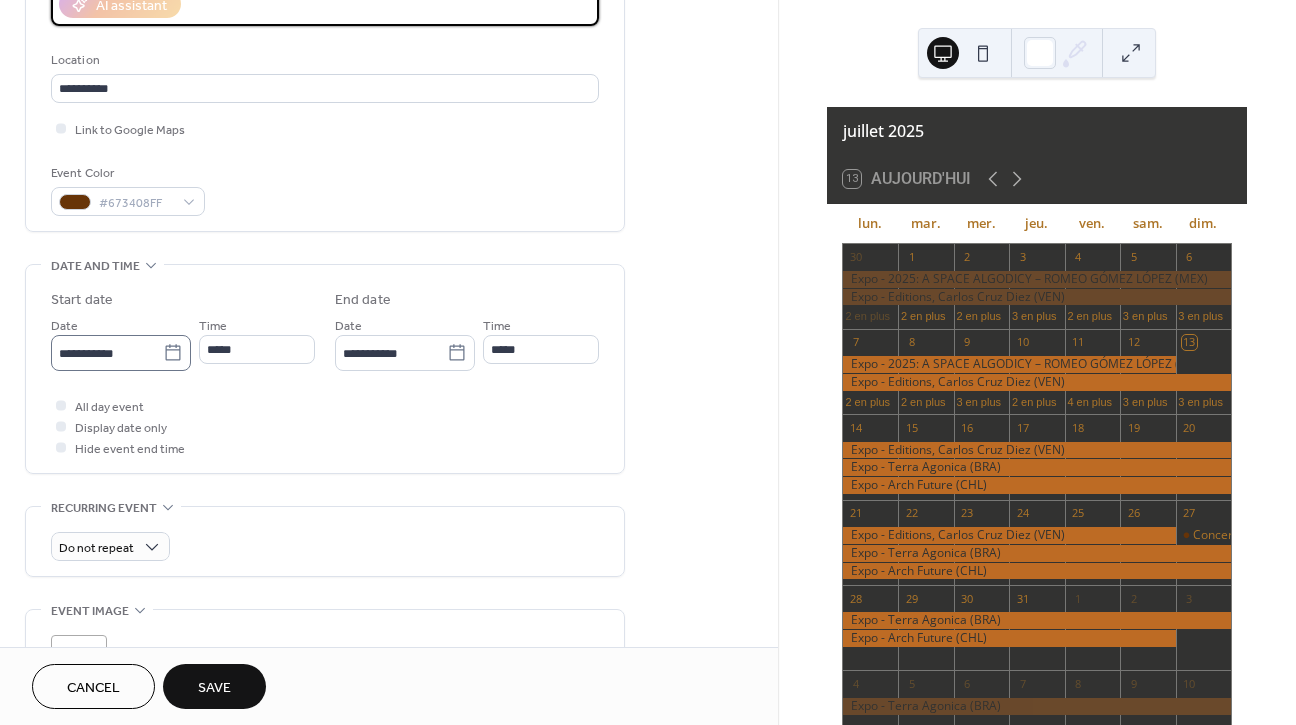 type on "**********" 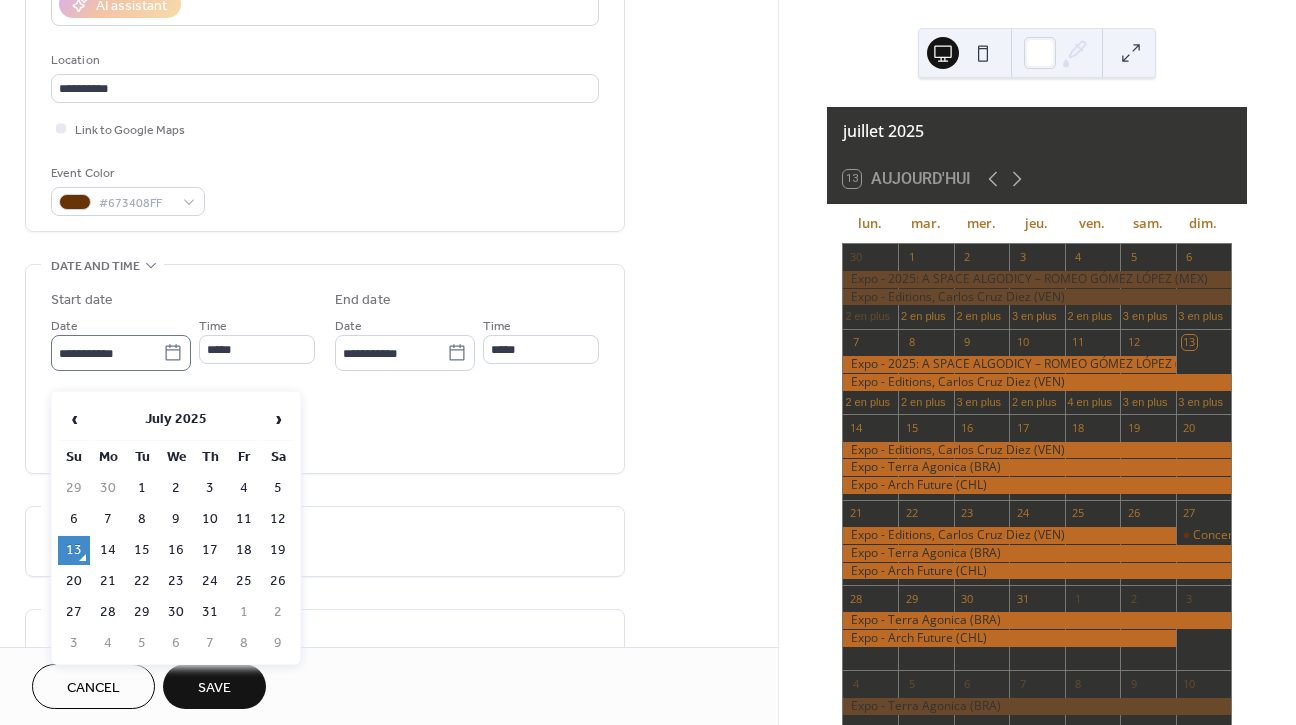 click 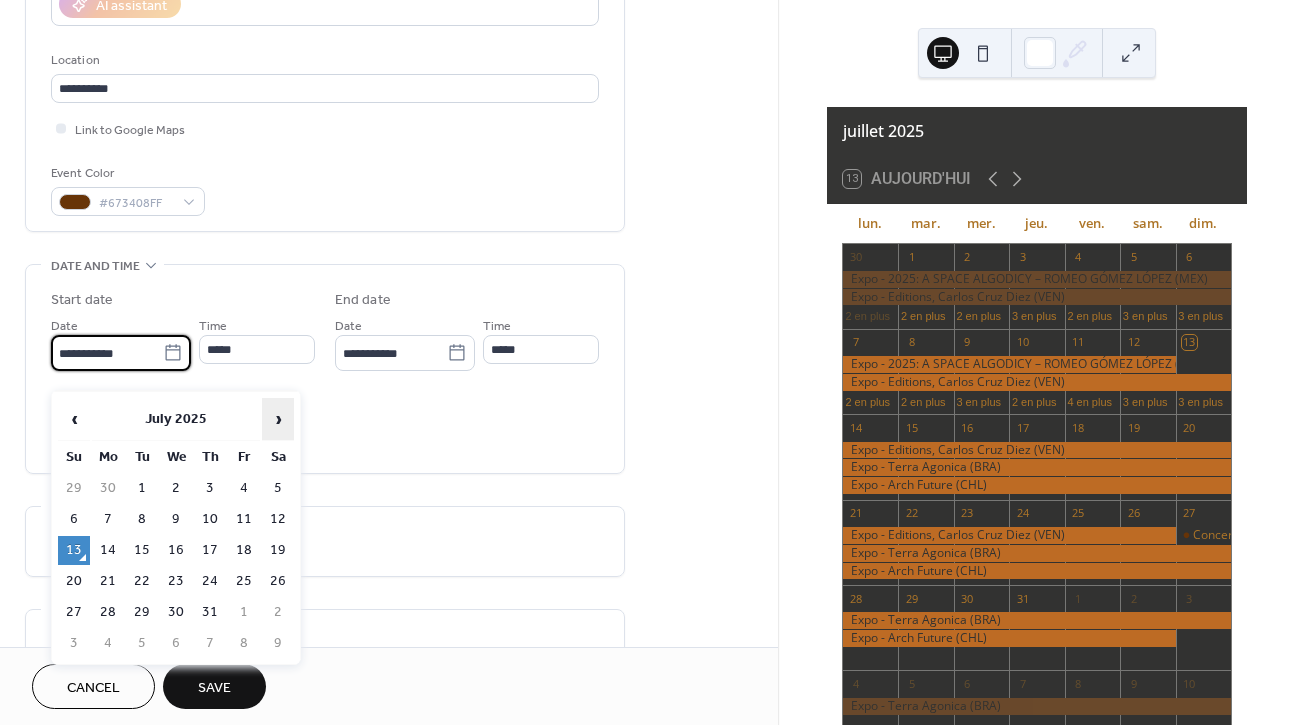 click on "›" at bounding box center [278, 419] 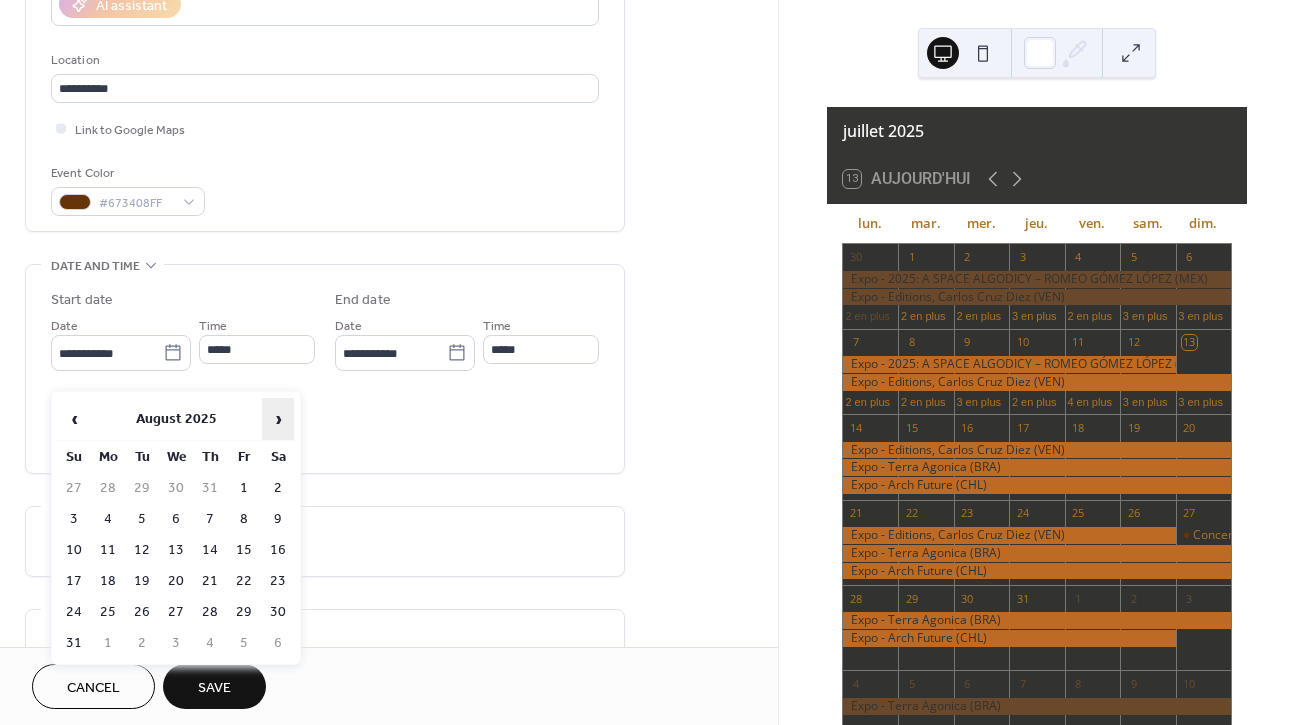 click on "›" at bounding box center [278, 419] 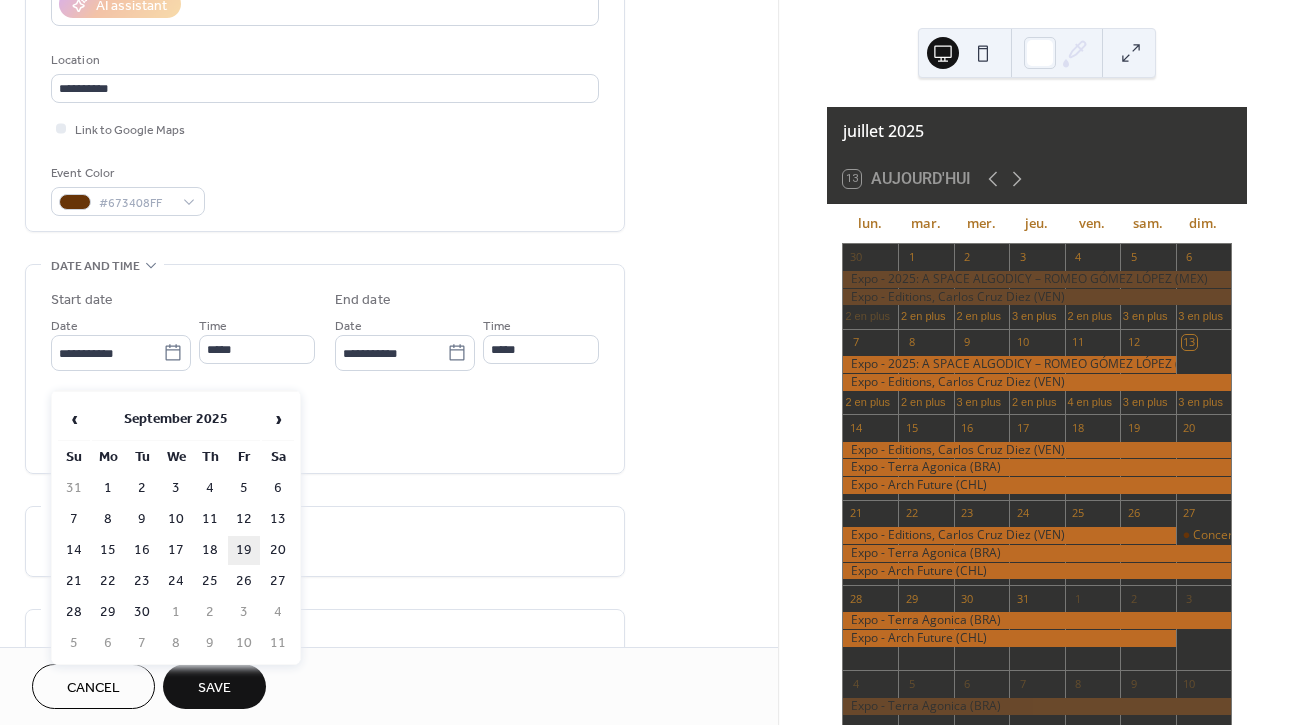 click on "19" at bounding box center [244, 550] 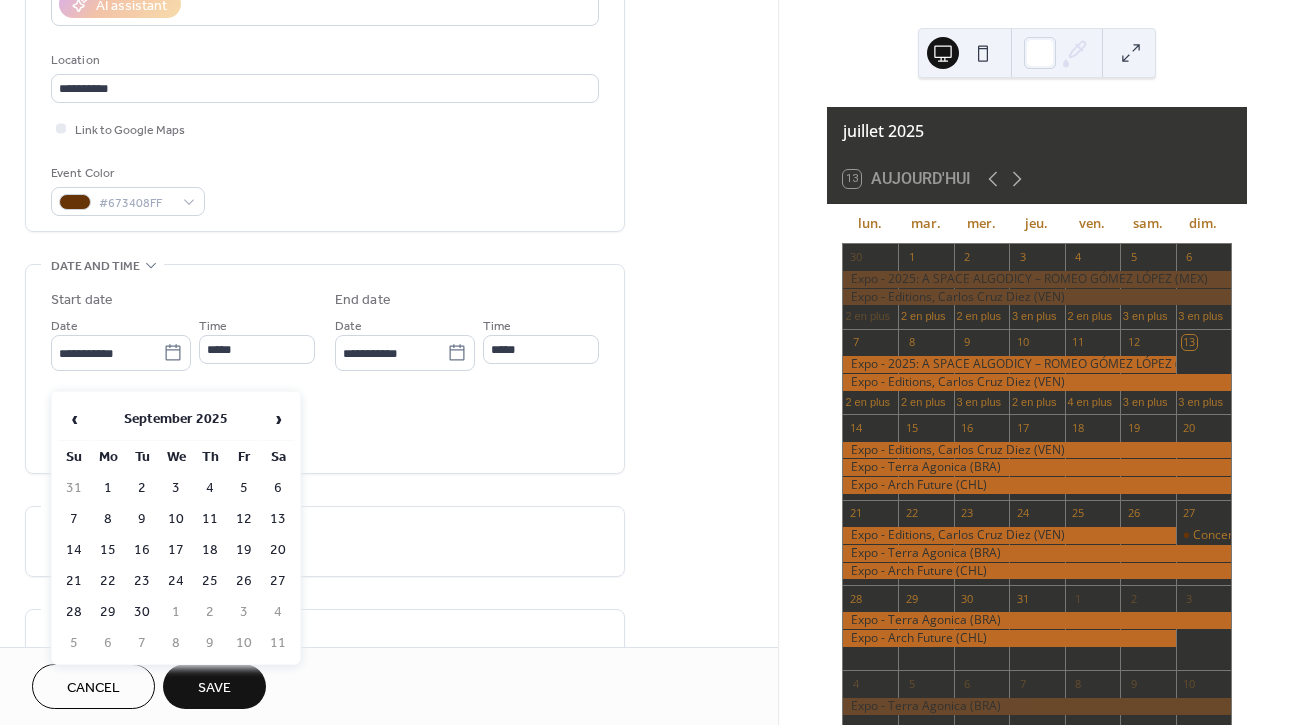 type on "**********" 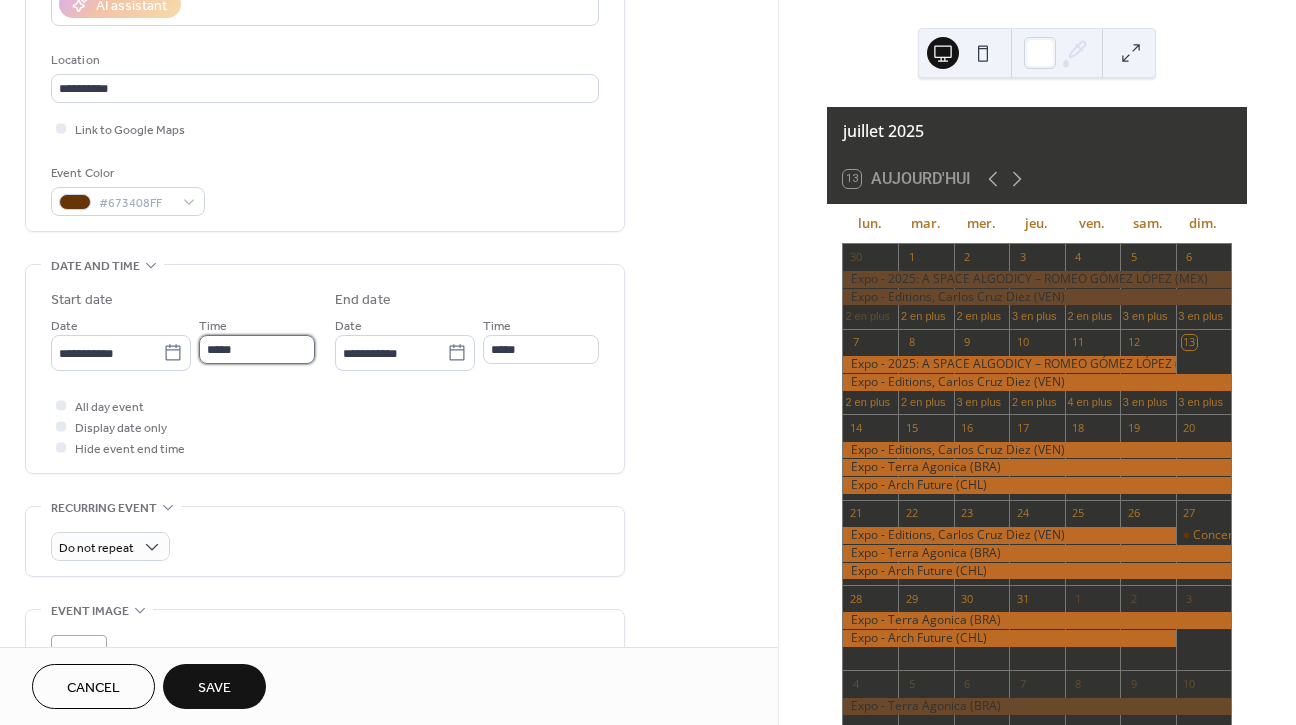 click on "*****" at bounding box center (257, 349) 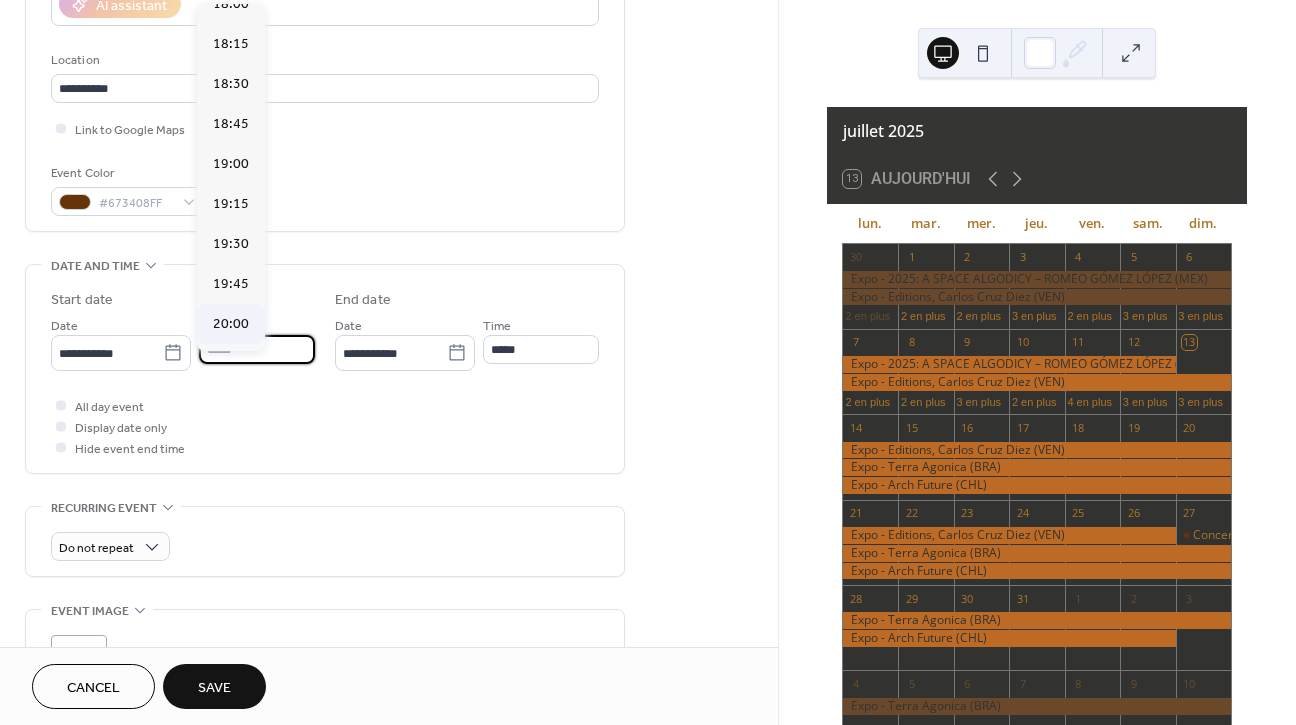 scroll, scrollTop: 3030, scrollLeft: 0, axis: vertical 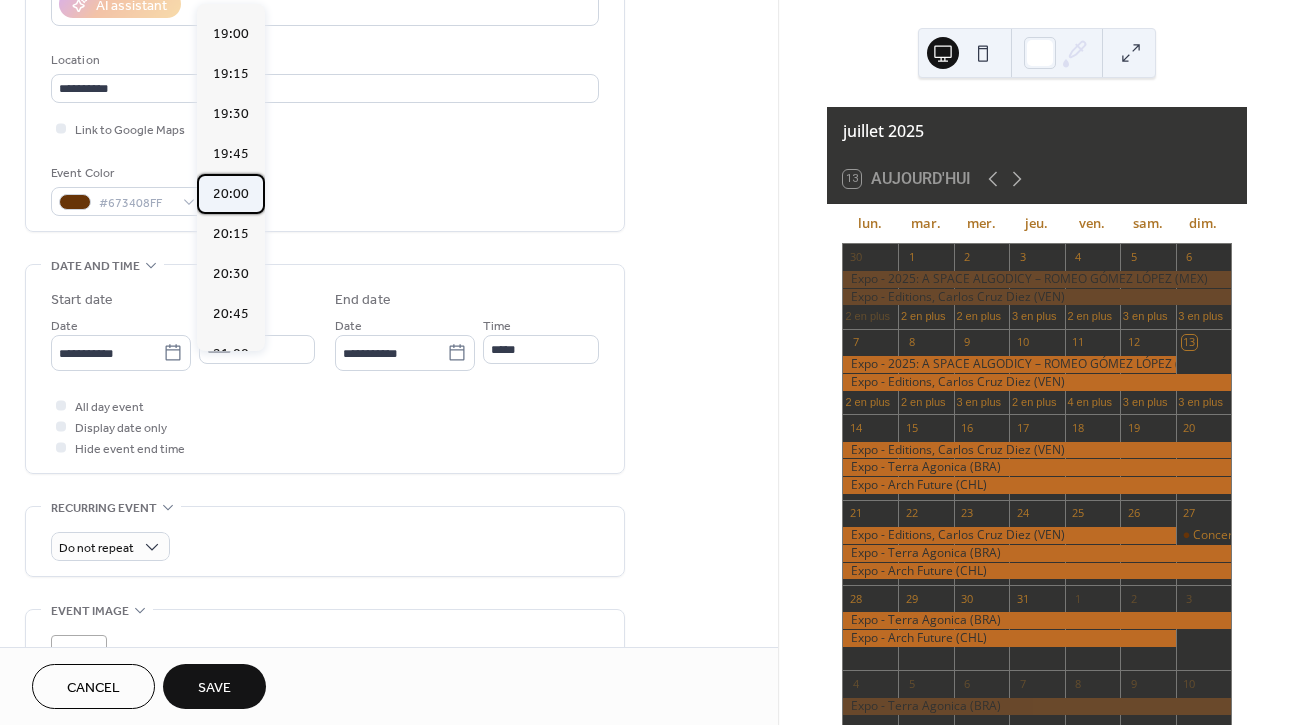 click on "20:00" at bounding box center (231, 194) 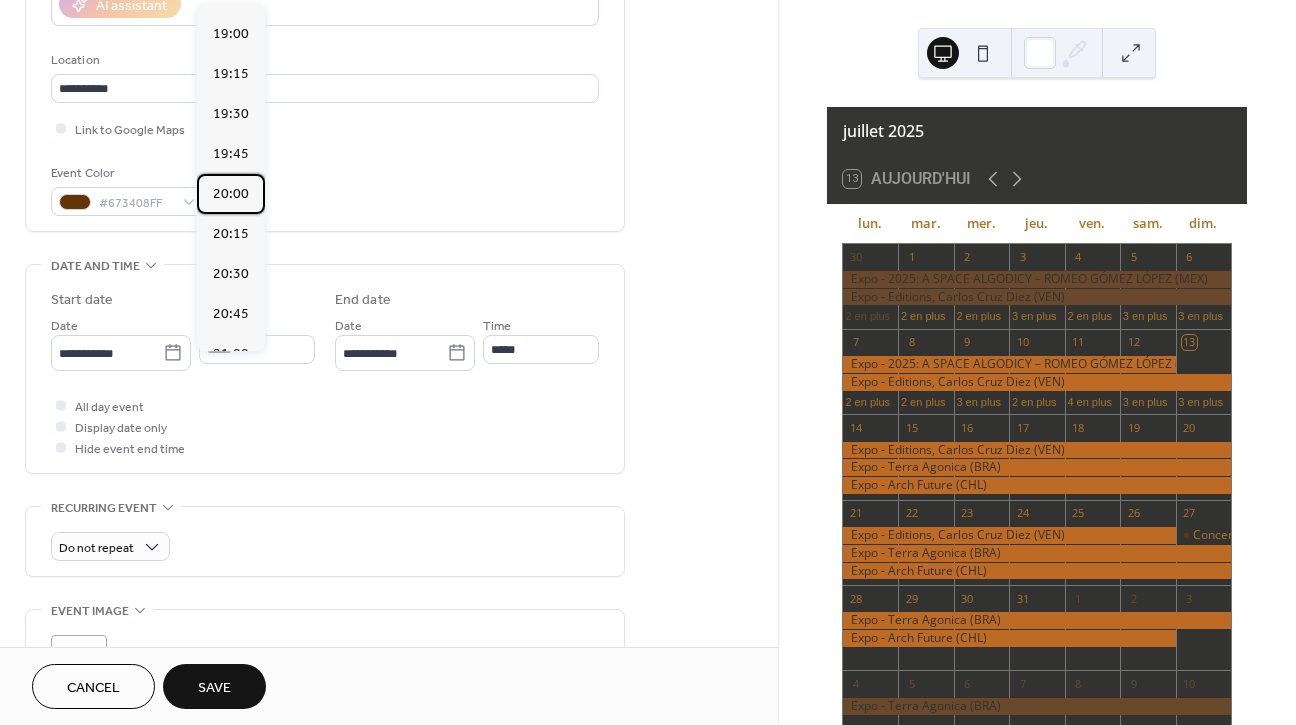 type on "*****" 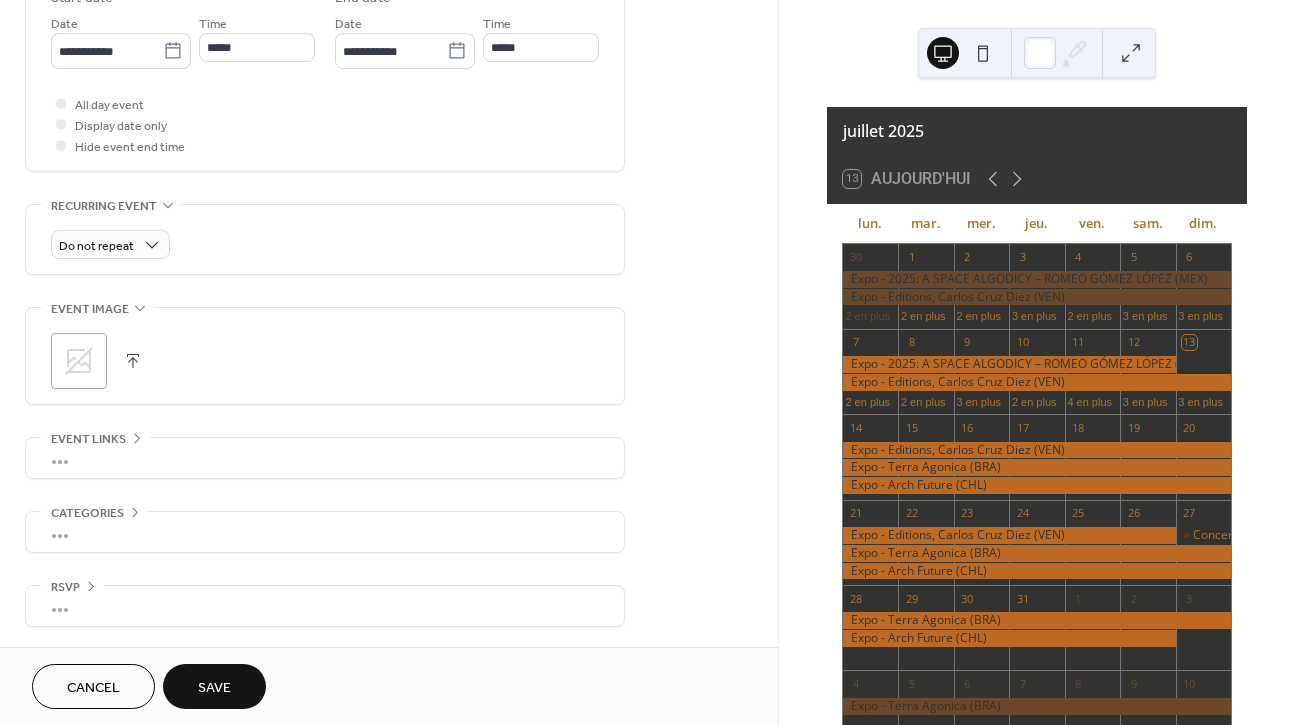 scroll, scrollTop: 707, scrollLeft: 0, axis: vertical 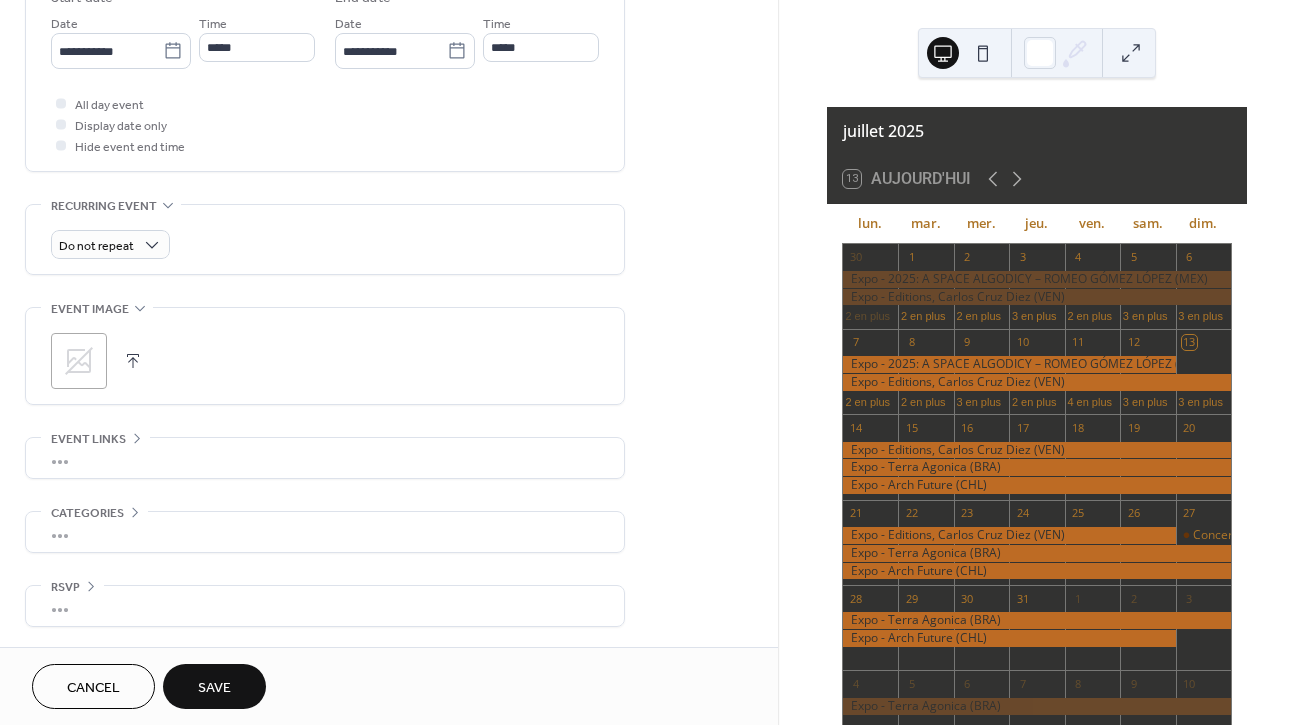 click on "•••" at bounding box center (325, 458) 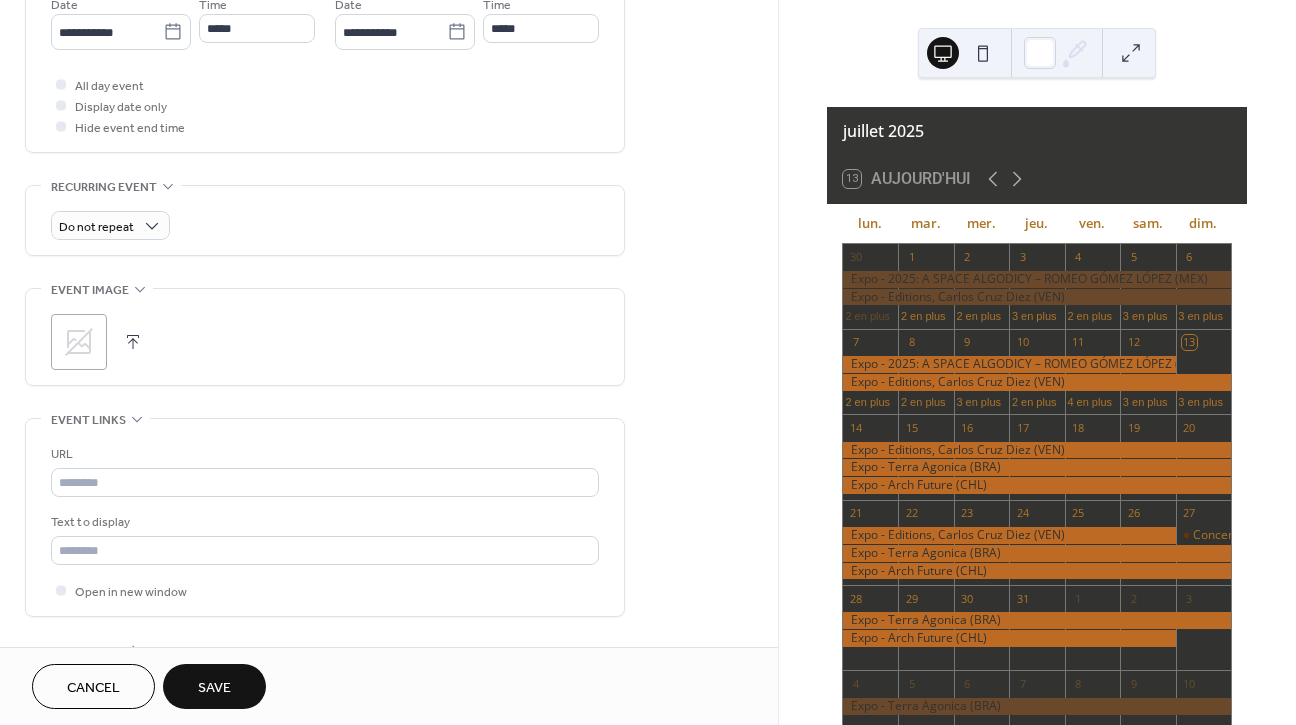 scroll, scrollTop: 704, scrollLeft: 0, axis: vertical 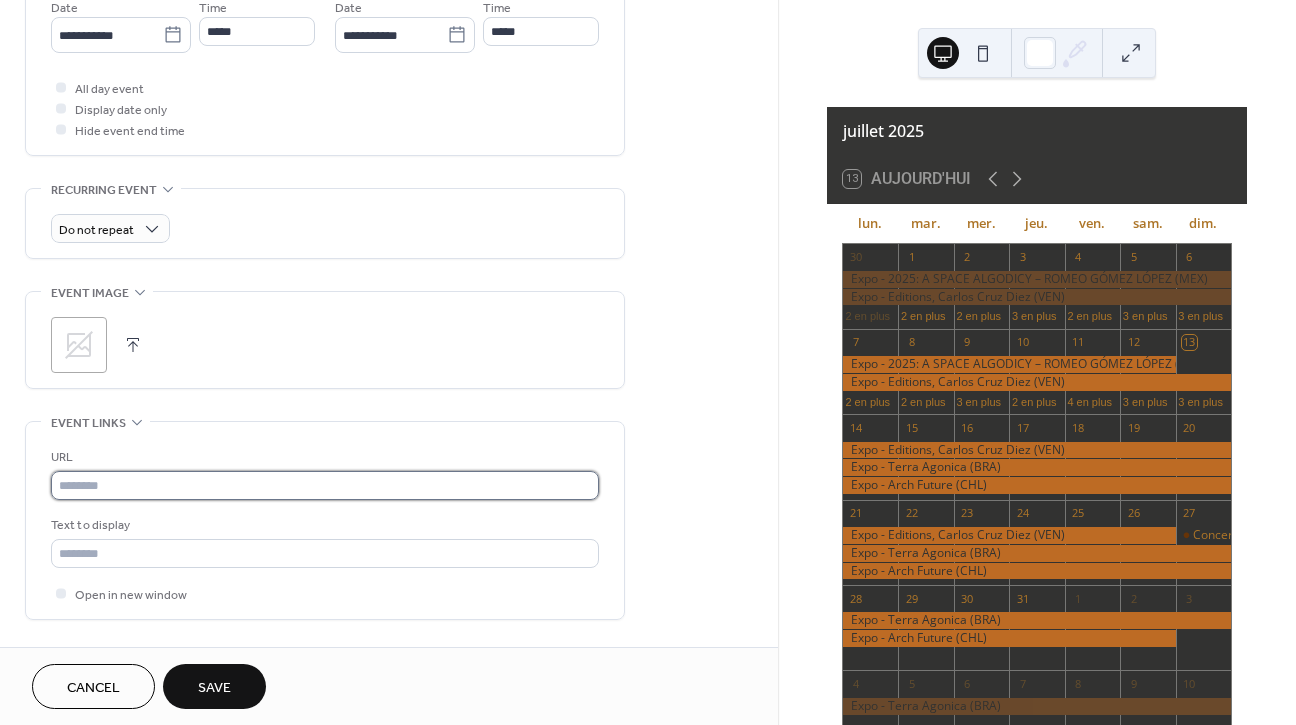 click at bounding box center [325, 485] 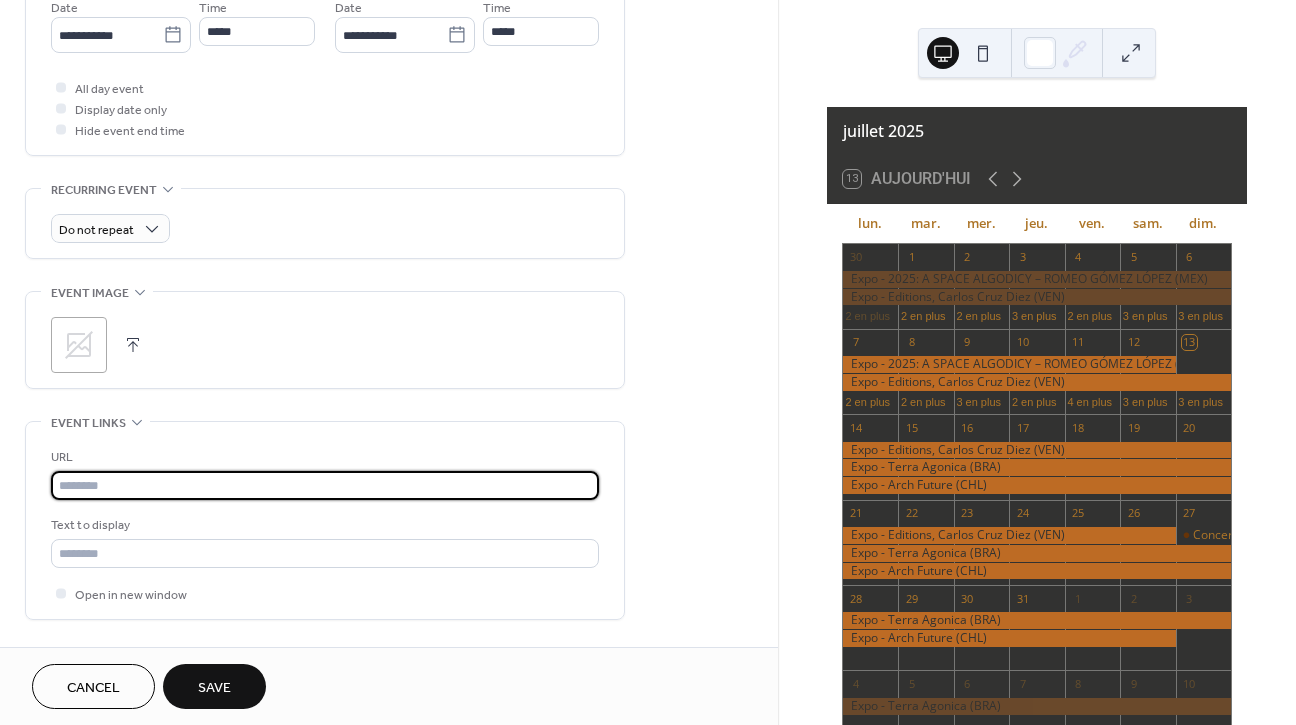 paste on "**********" 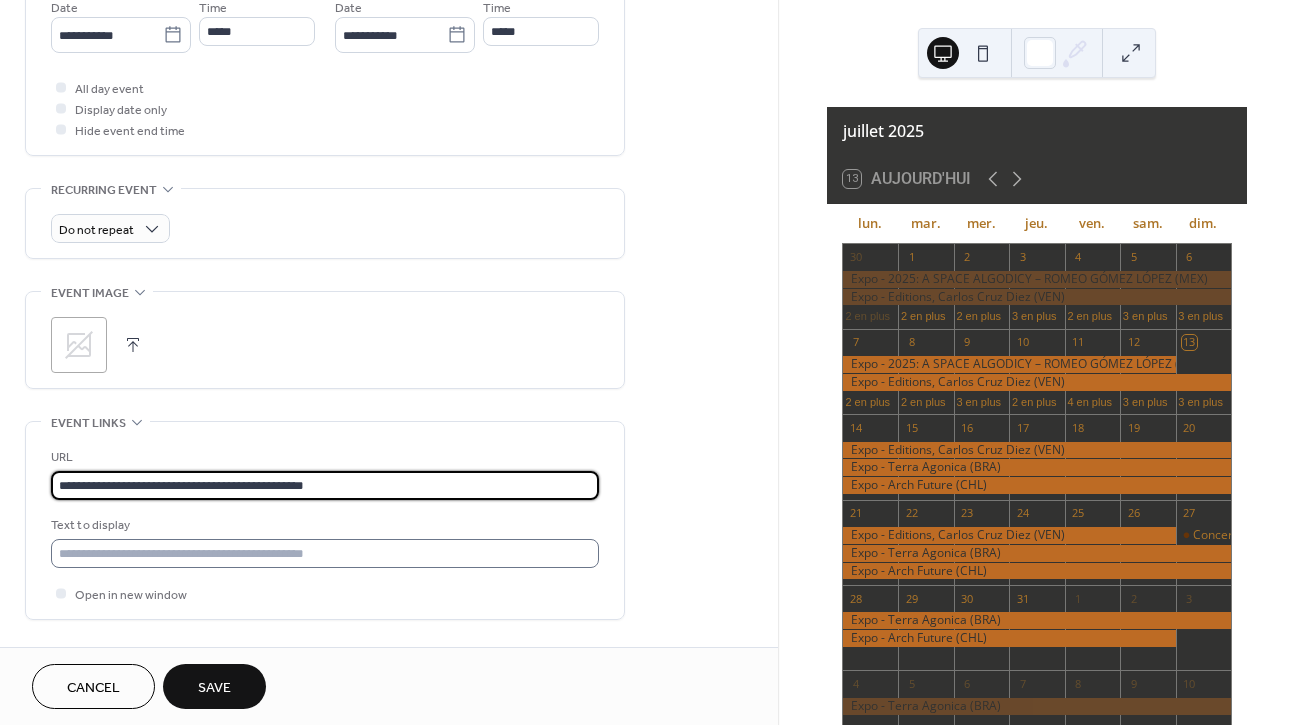type on "**********" 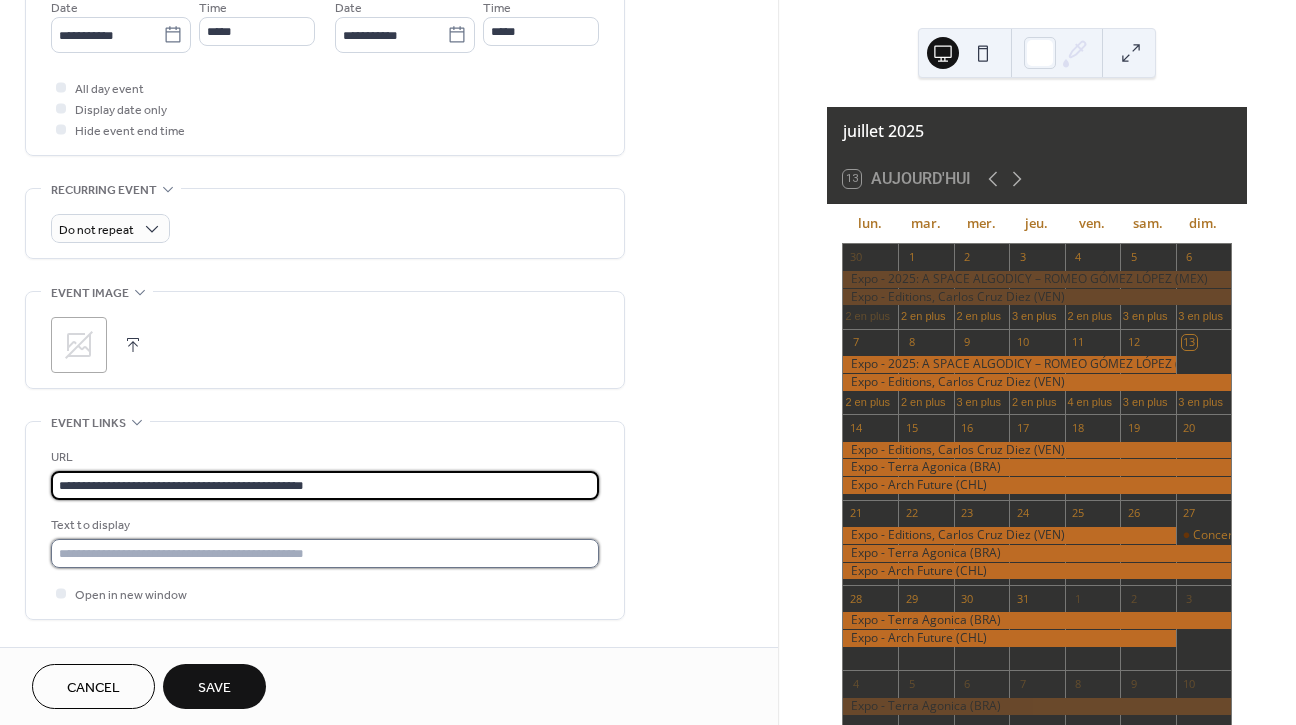 click at bounding box center (325, 553) 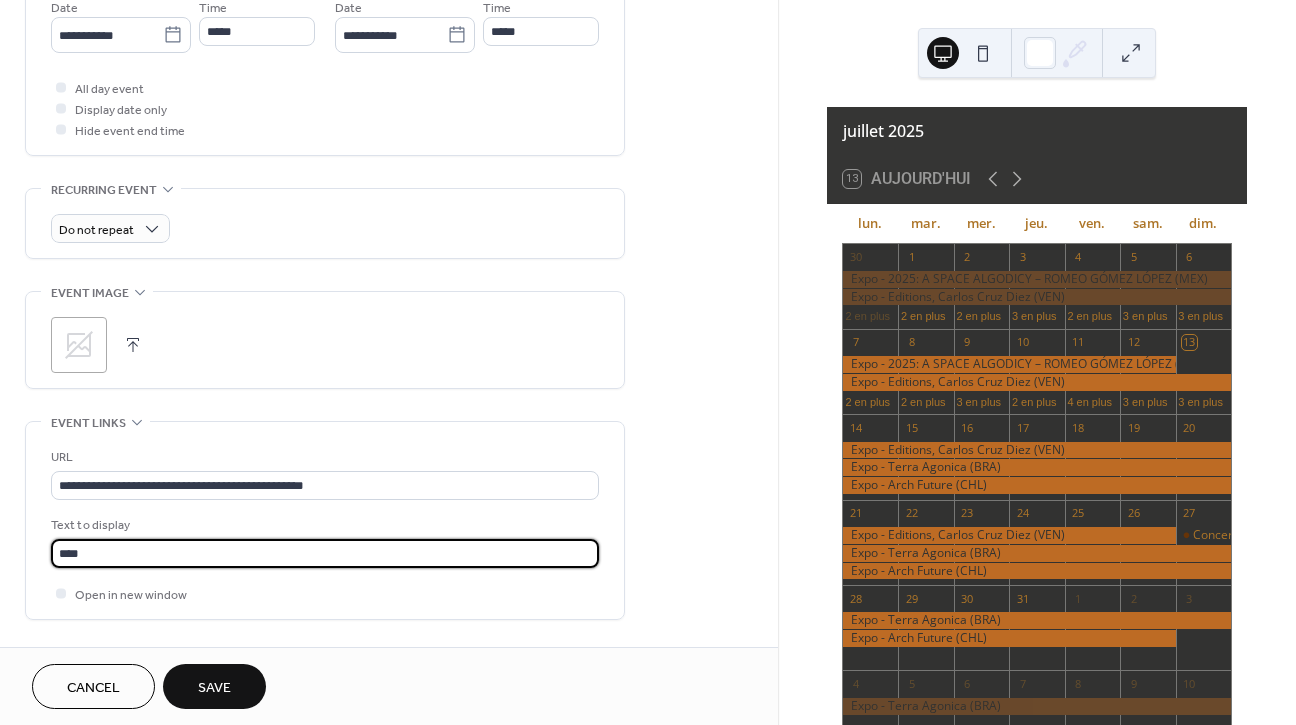 type on "****" 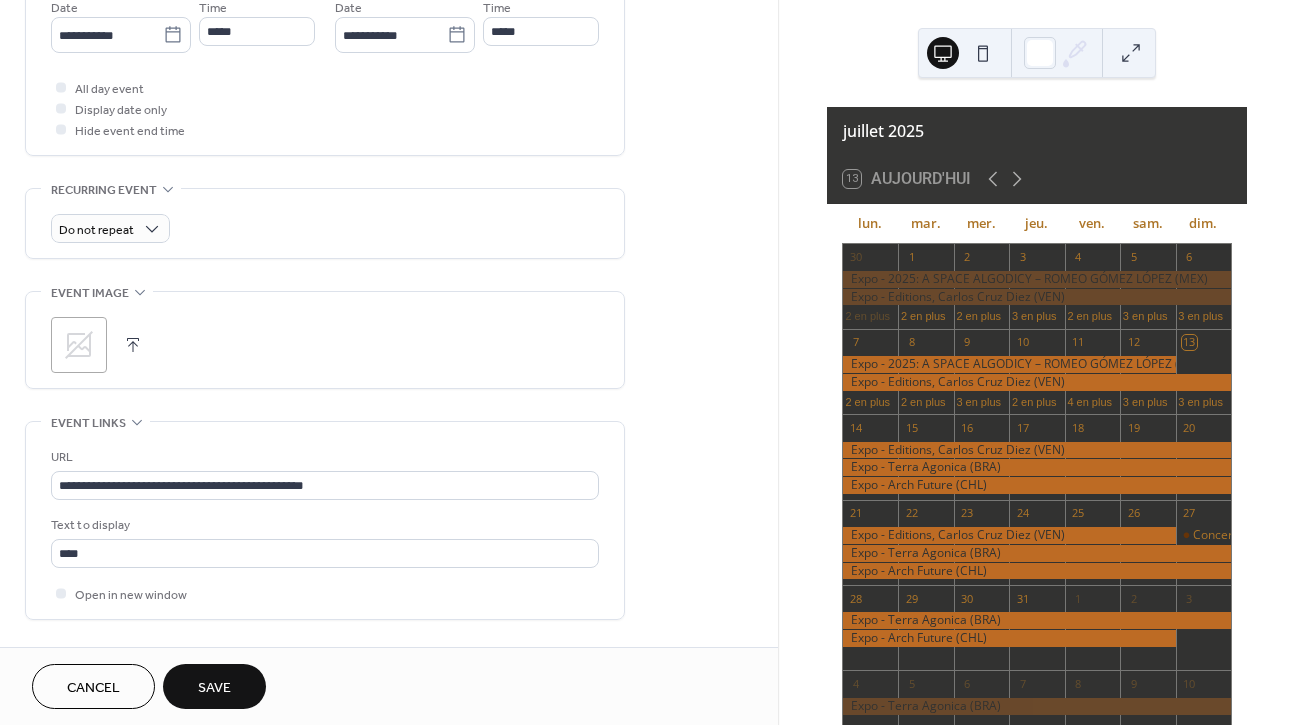 click at bounding box center (133, 345) 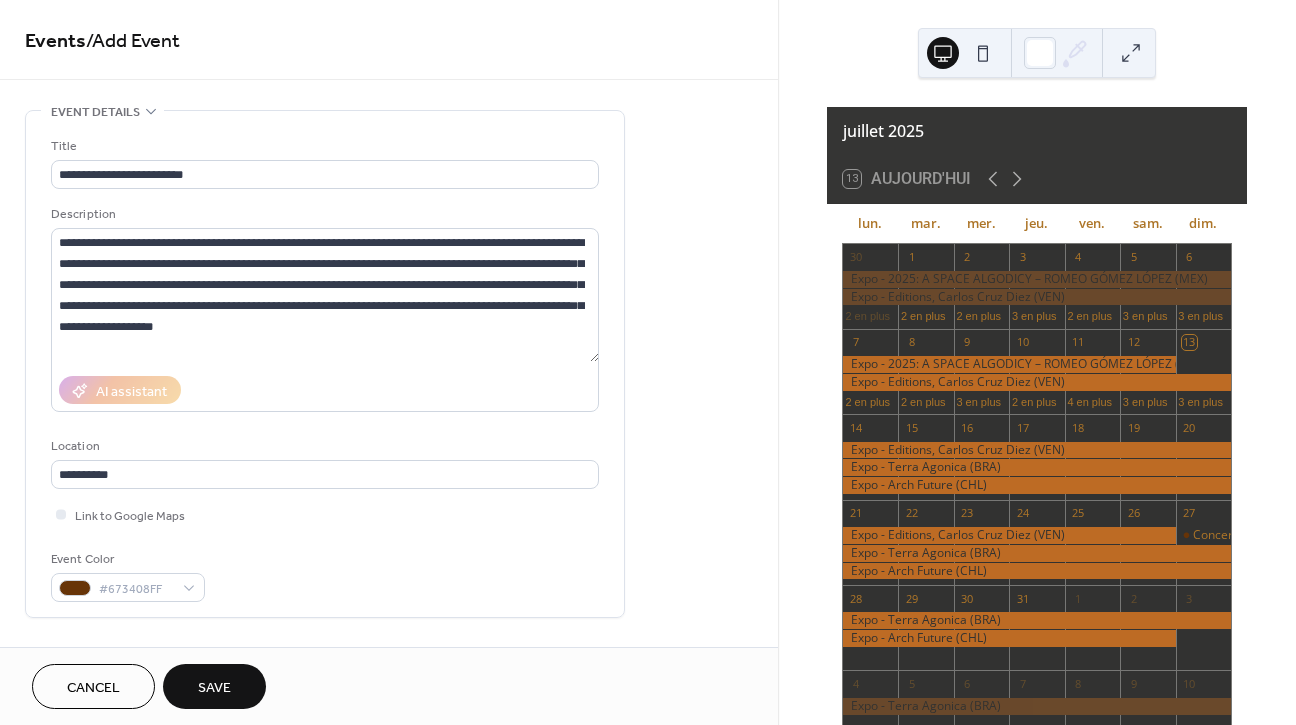 scroll, scrollTop: 0, scrollLeft: 0, axis: both 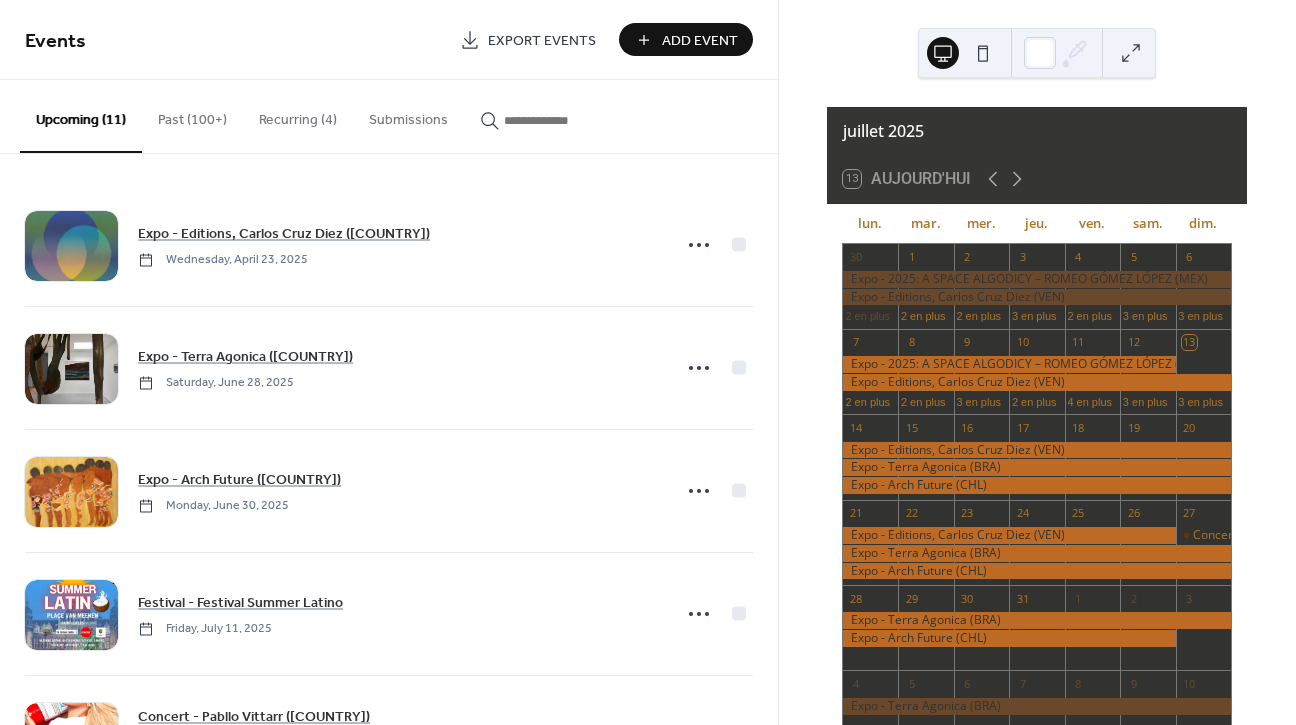 click on "Add Event" at bounding box center [700, 41] 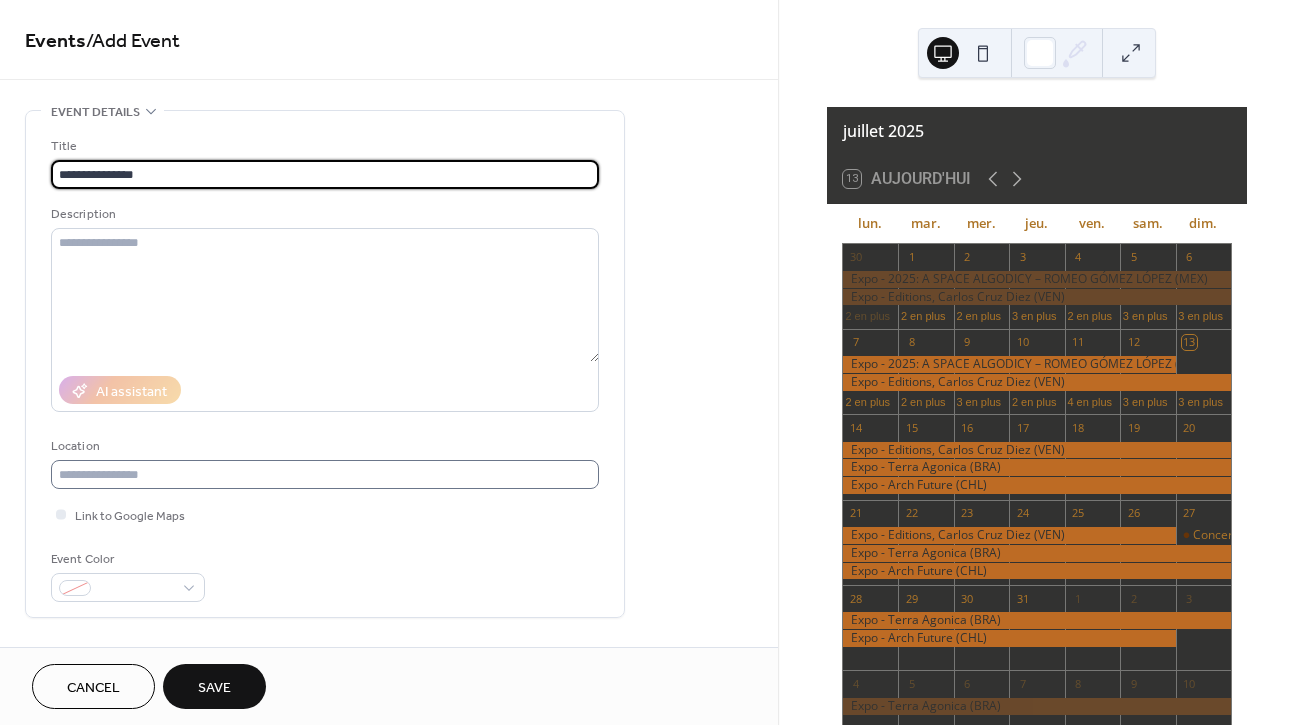 type on "**********" 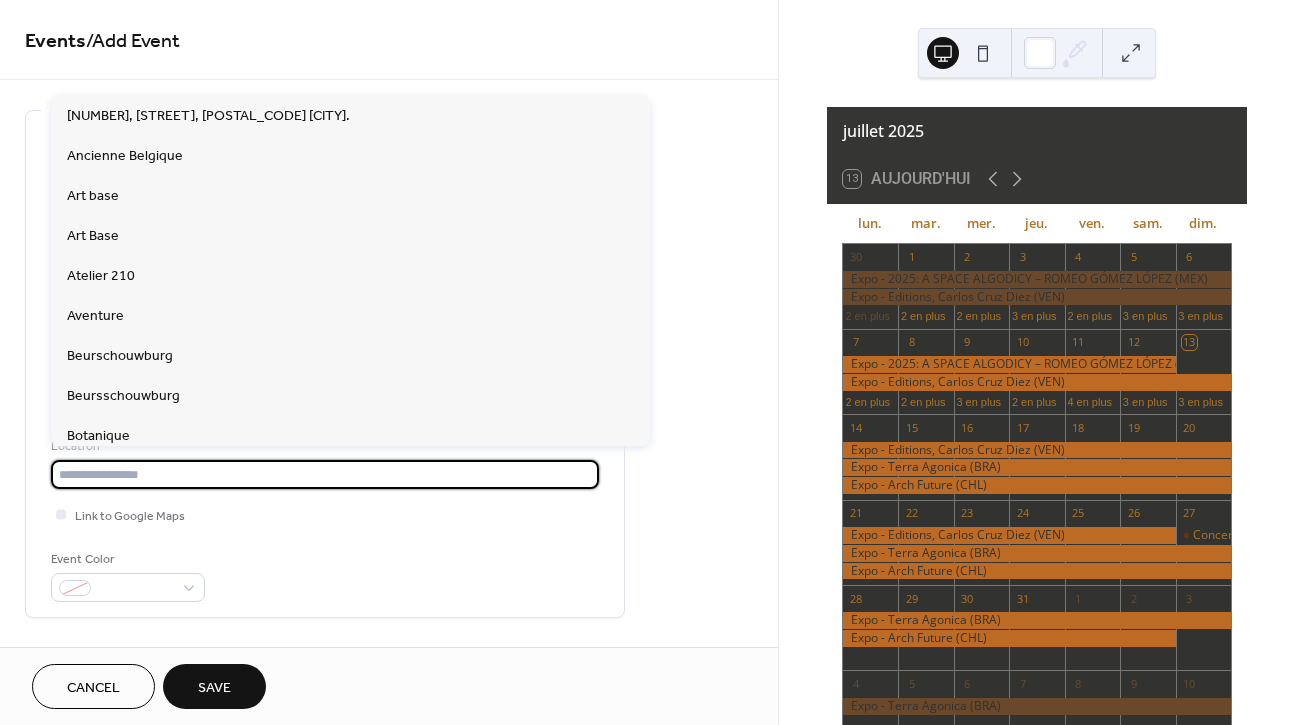 click at bounding box center [325, 474] 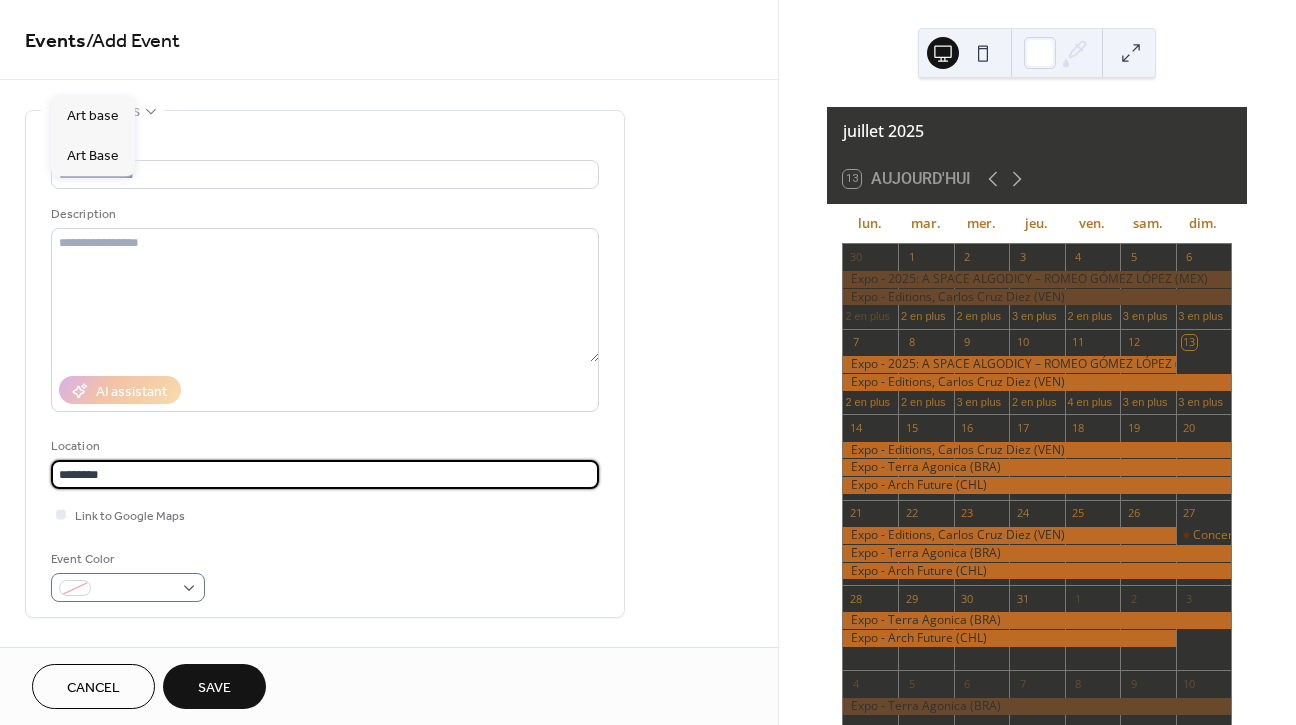 type on "********" 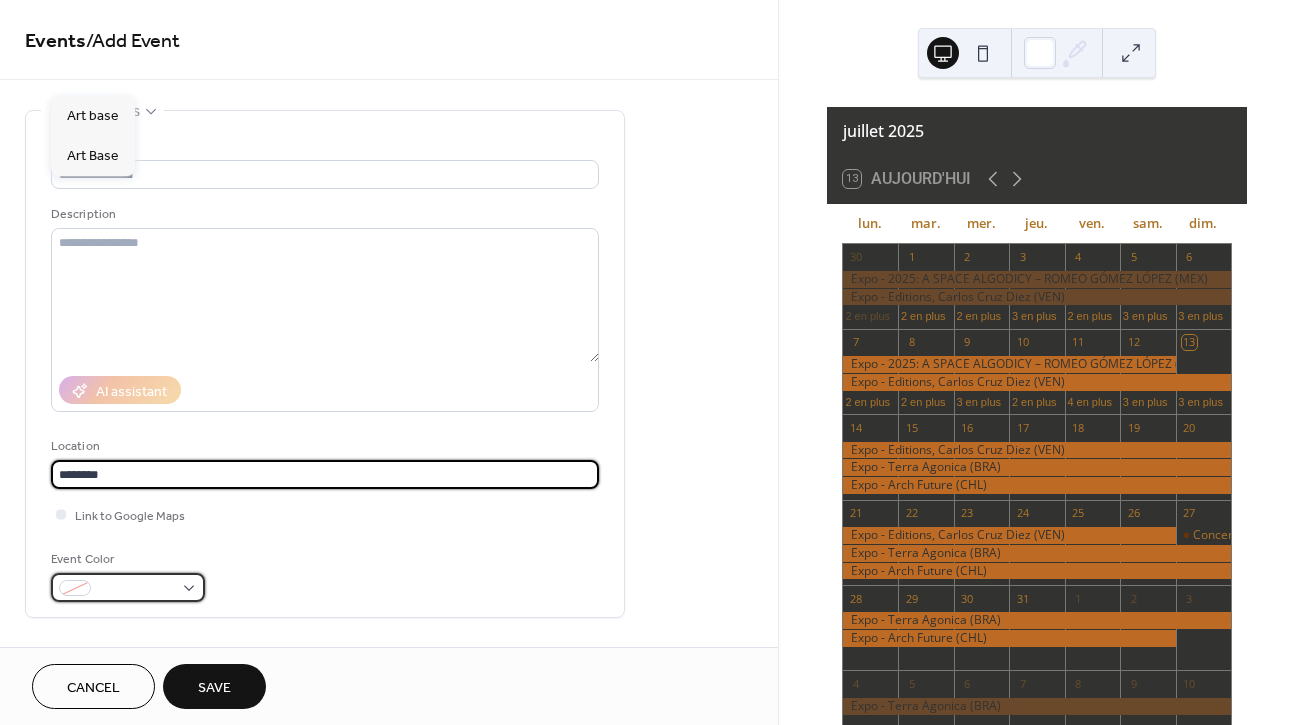 click at bounding box center (128, 587) 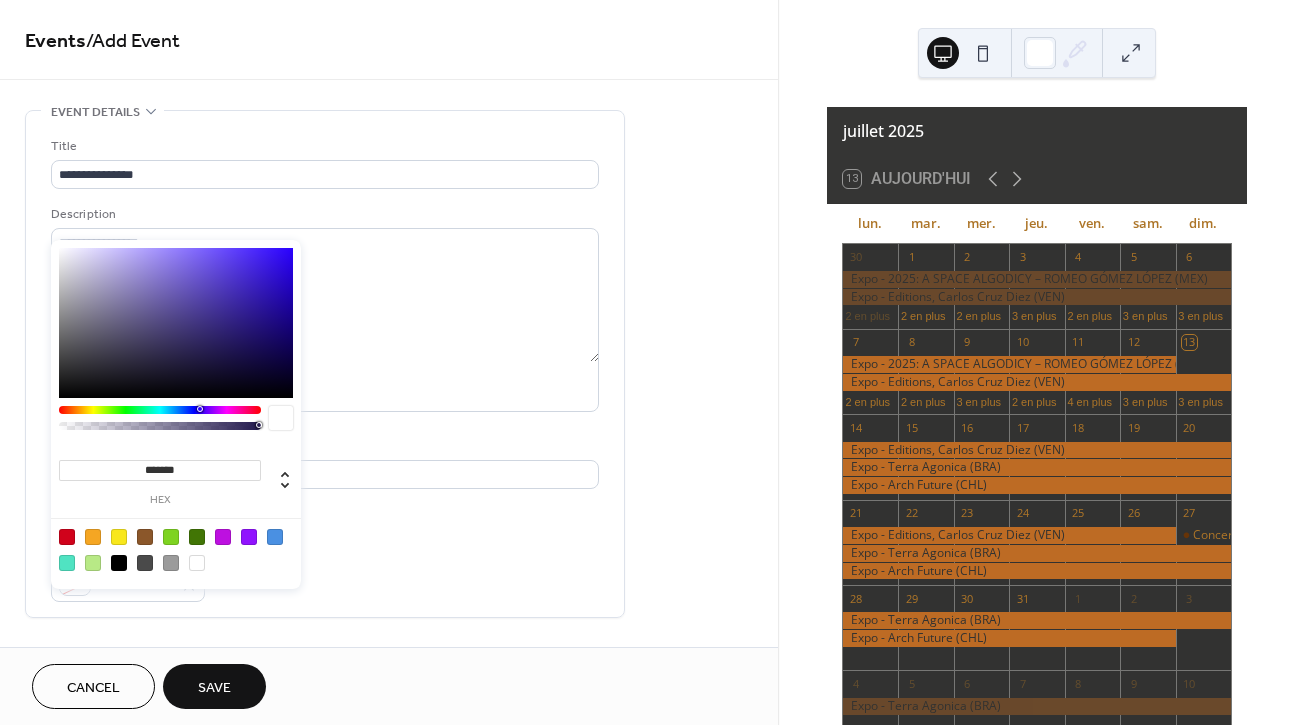 click on "*******" at bounding box center (160, 470) 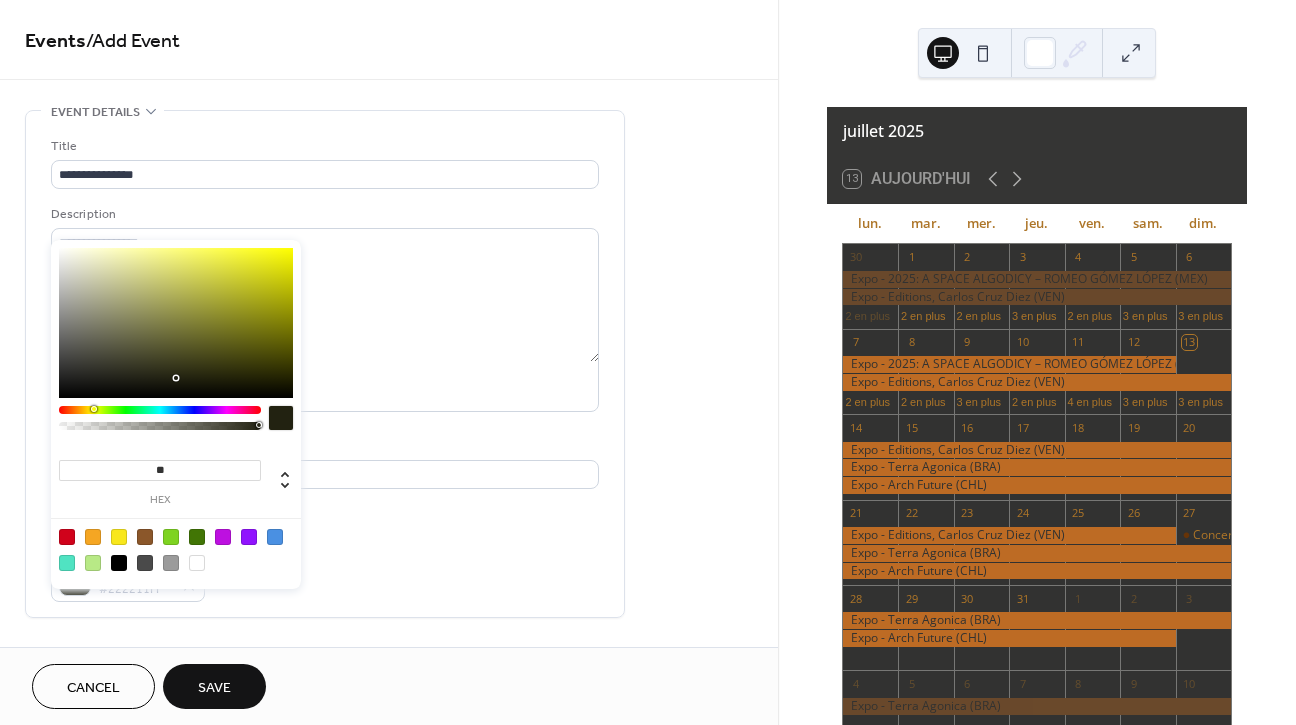 type on "*" 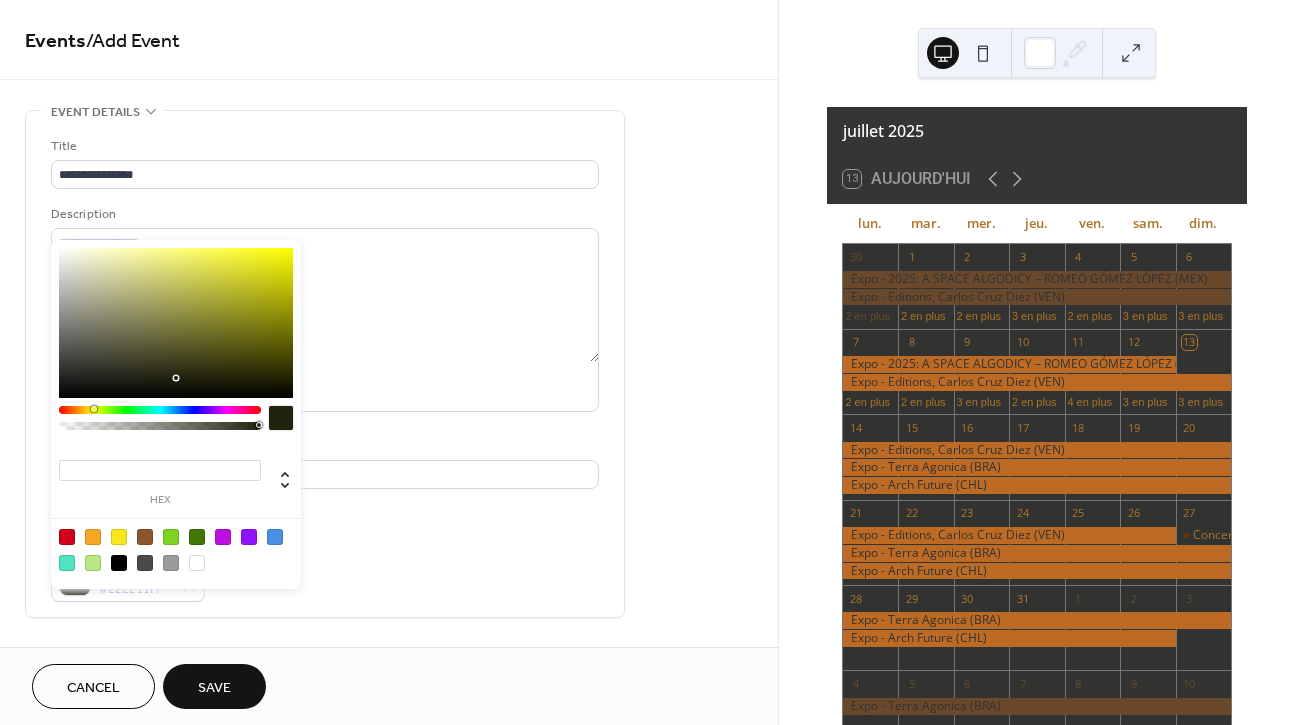 paste on "*******" 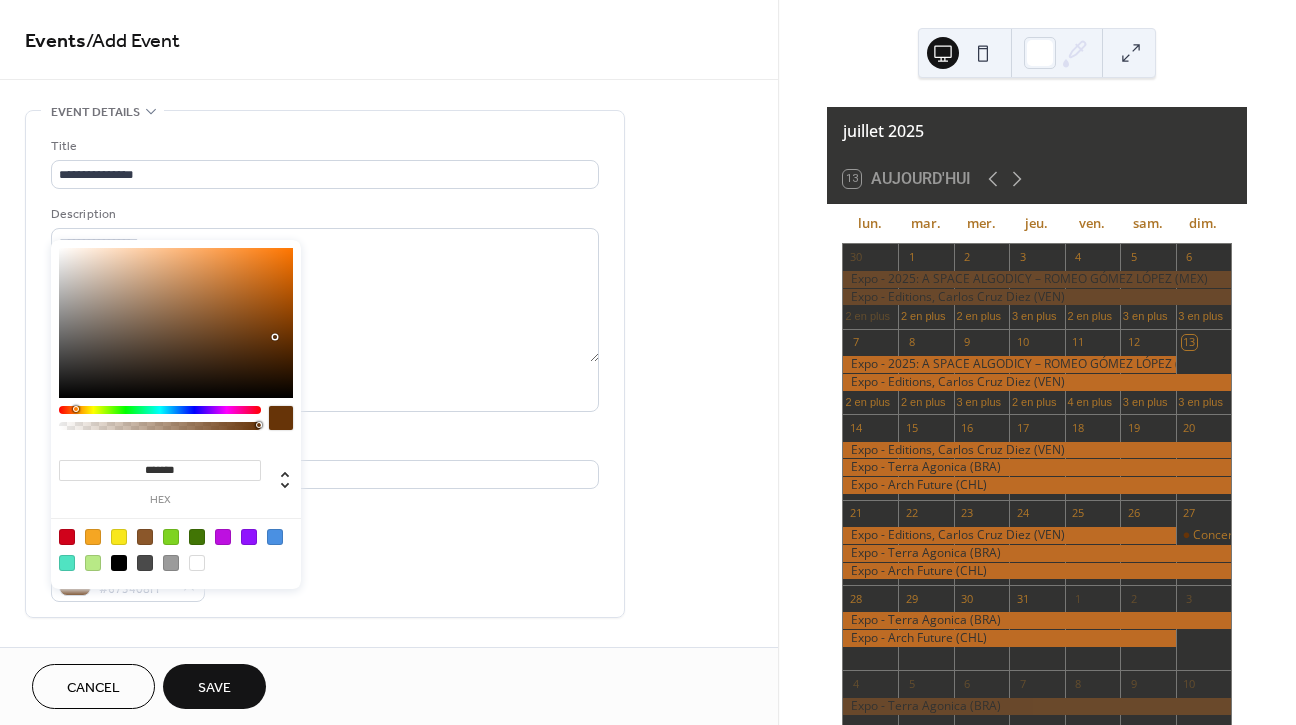 click on "Location ********" at bounding box center [325, 462] 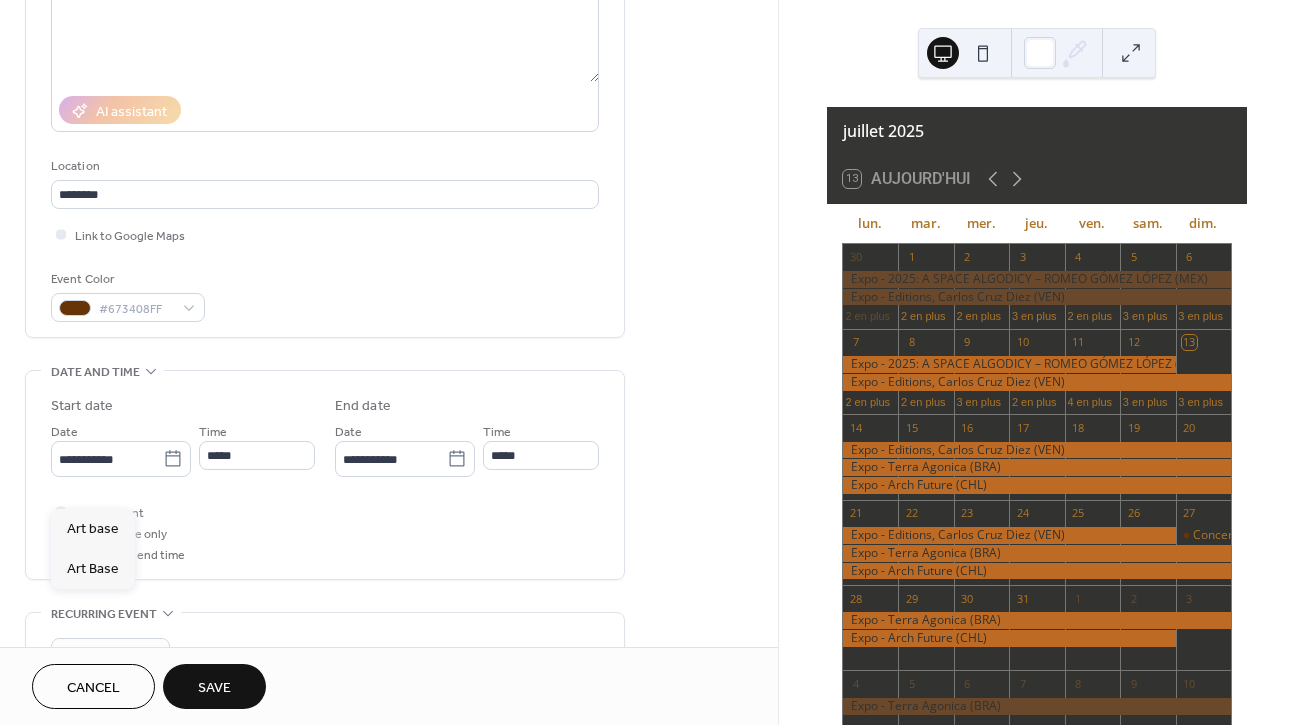 scroll, scrollTop: 293, scrollLeft: 0, axis: vertical 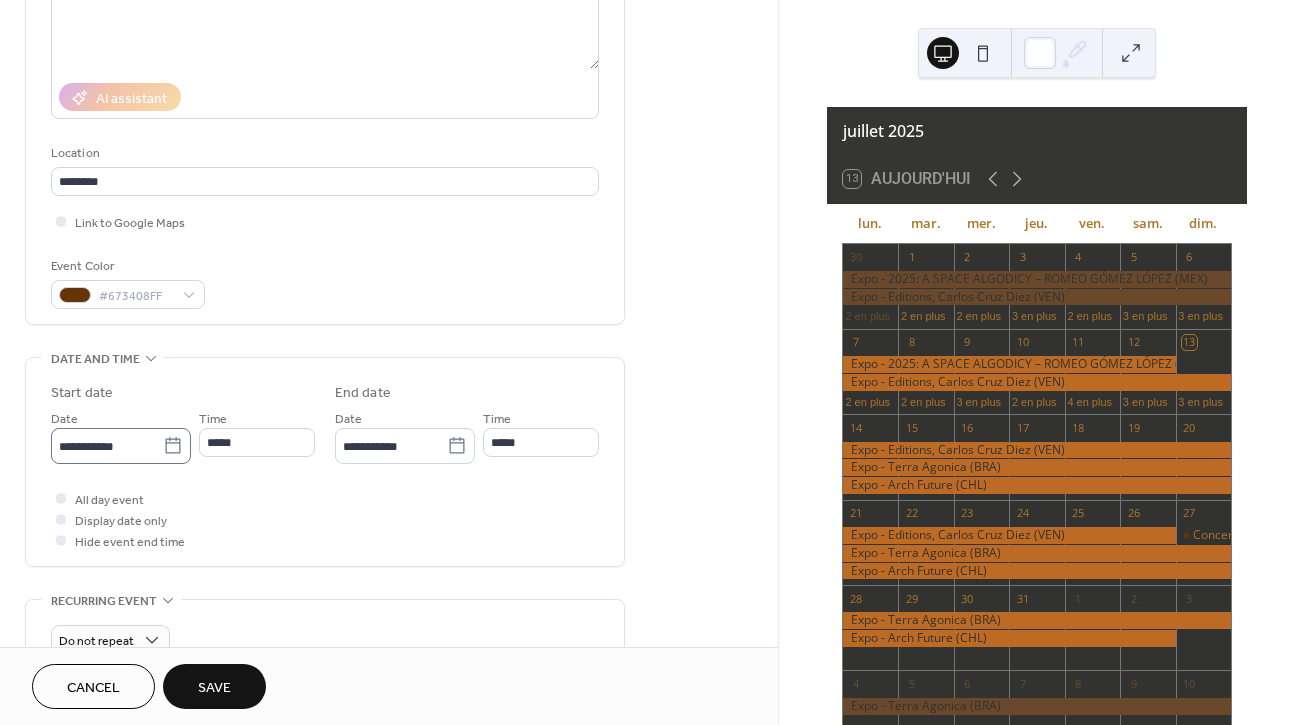 type 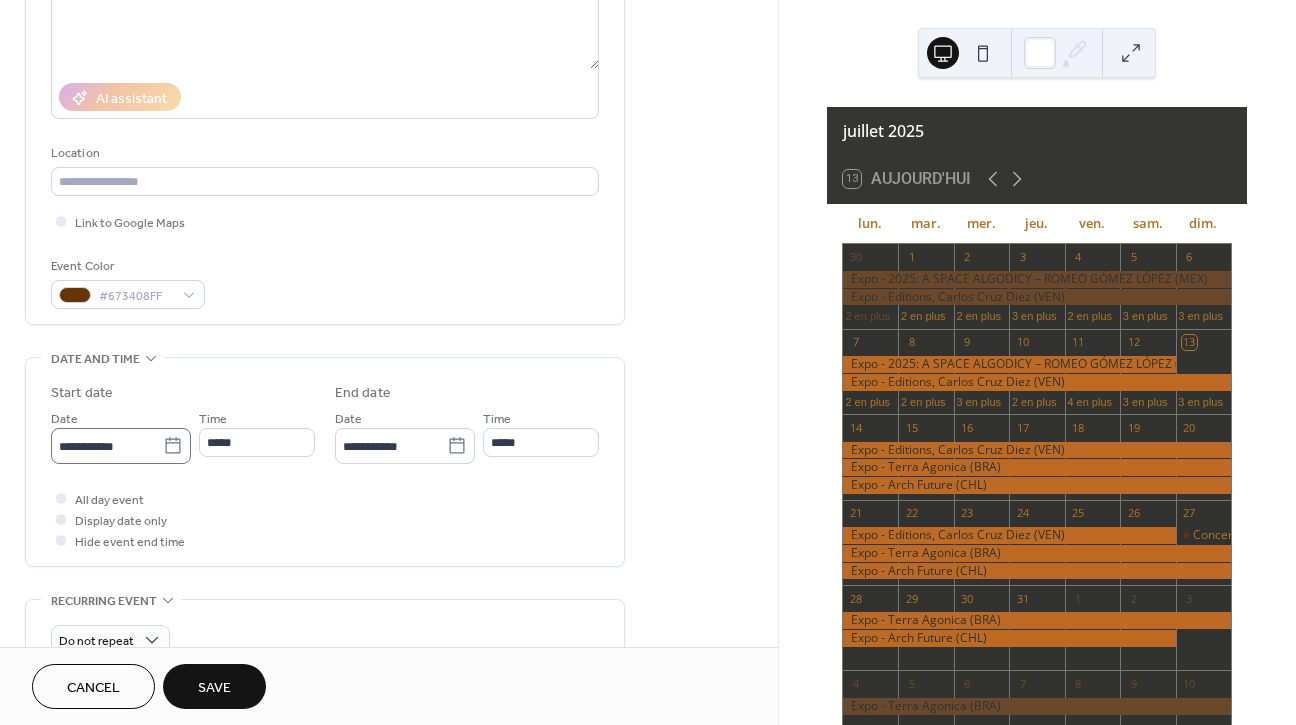 click 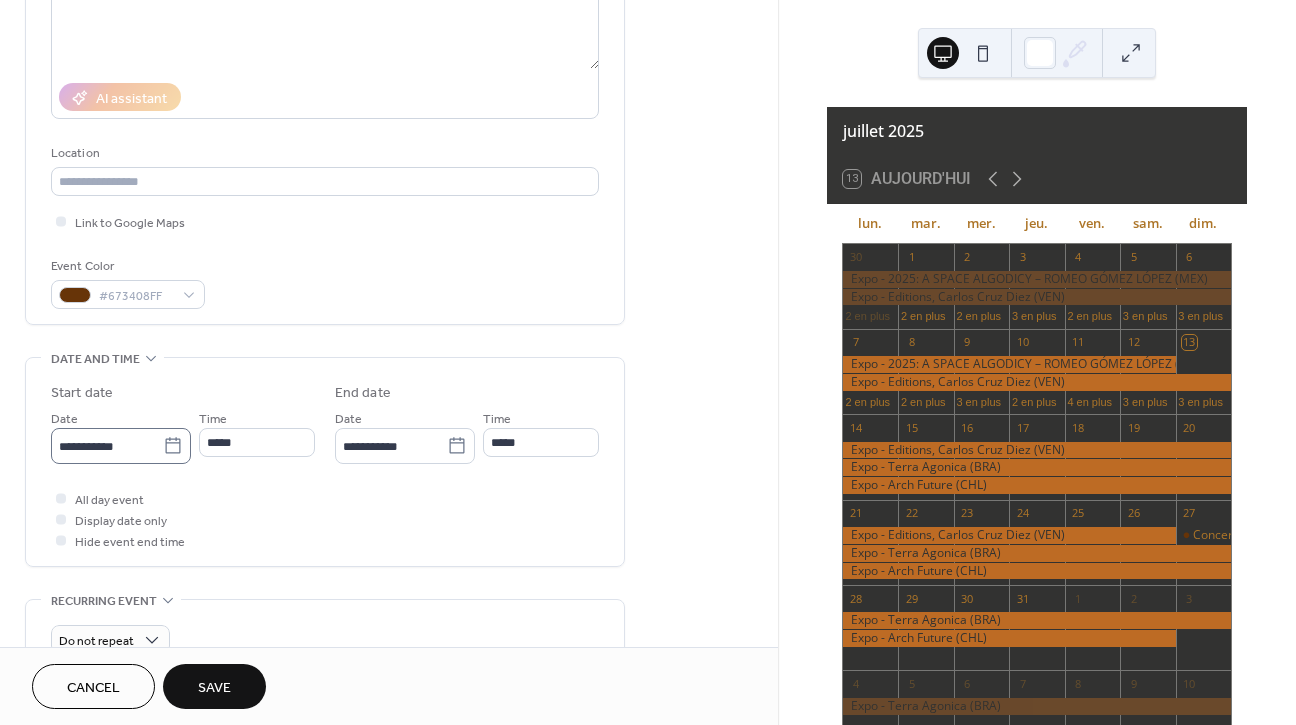 click on "**********" at bounding box center [107, 446] 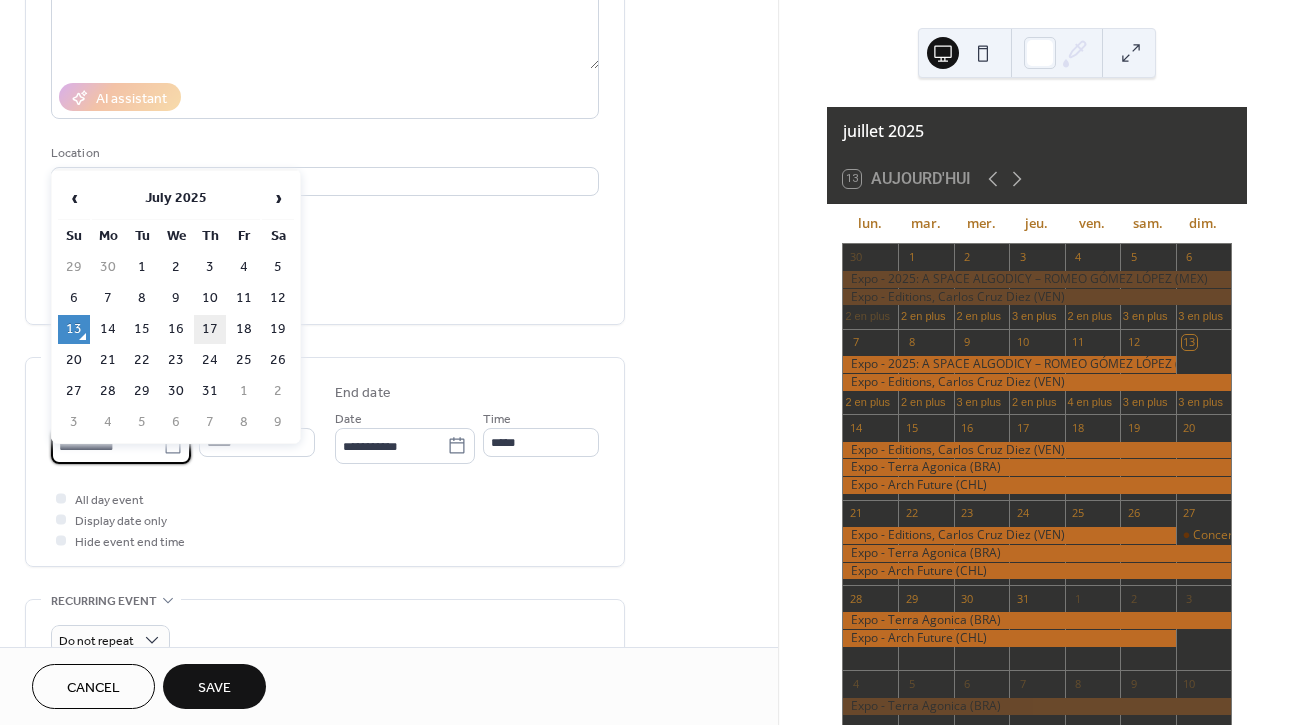 click on "17" at bounding box center [210, 329] 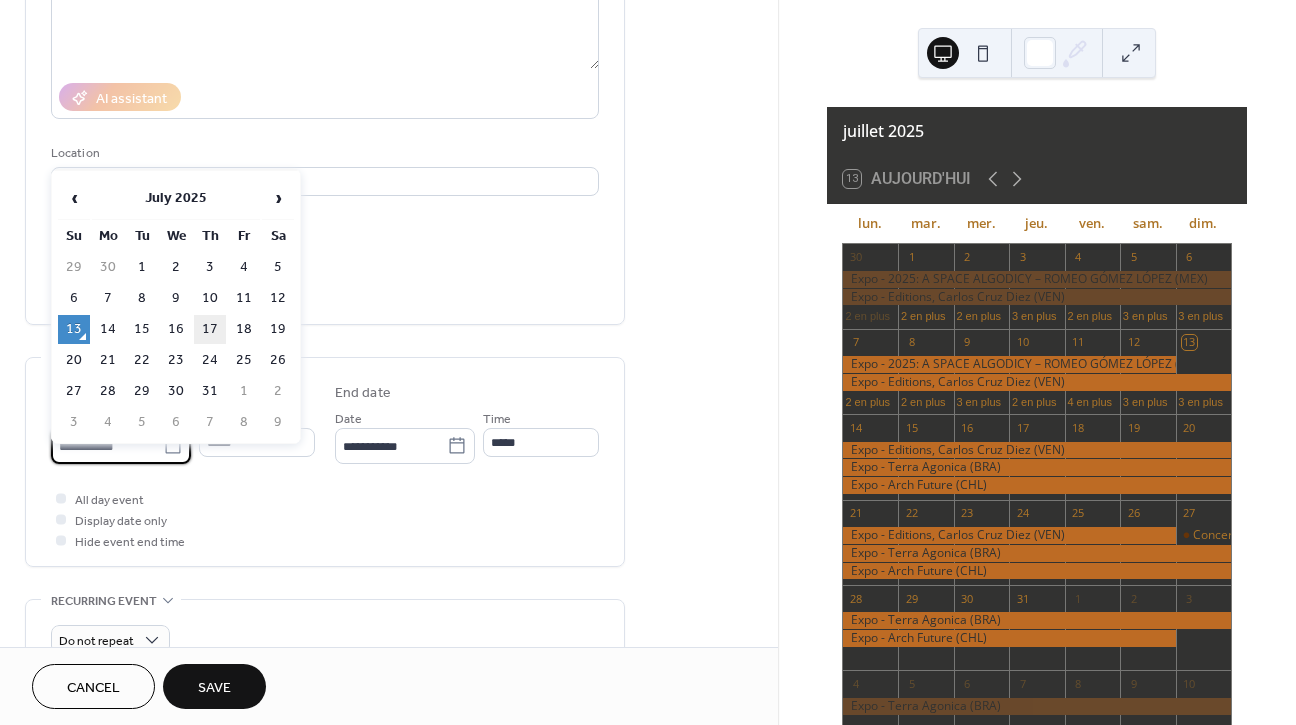 type on "**********" 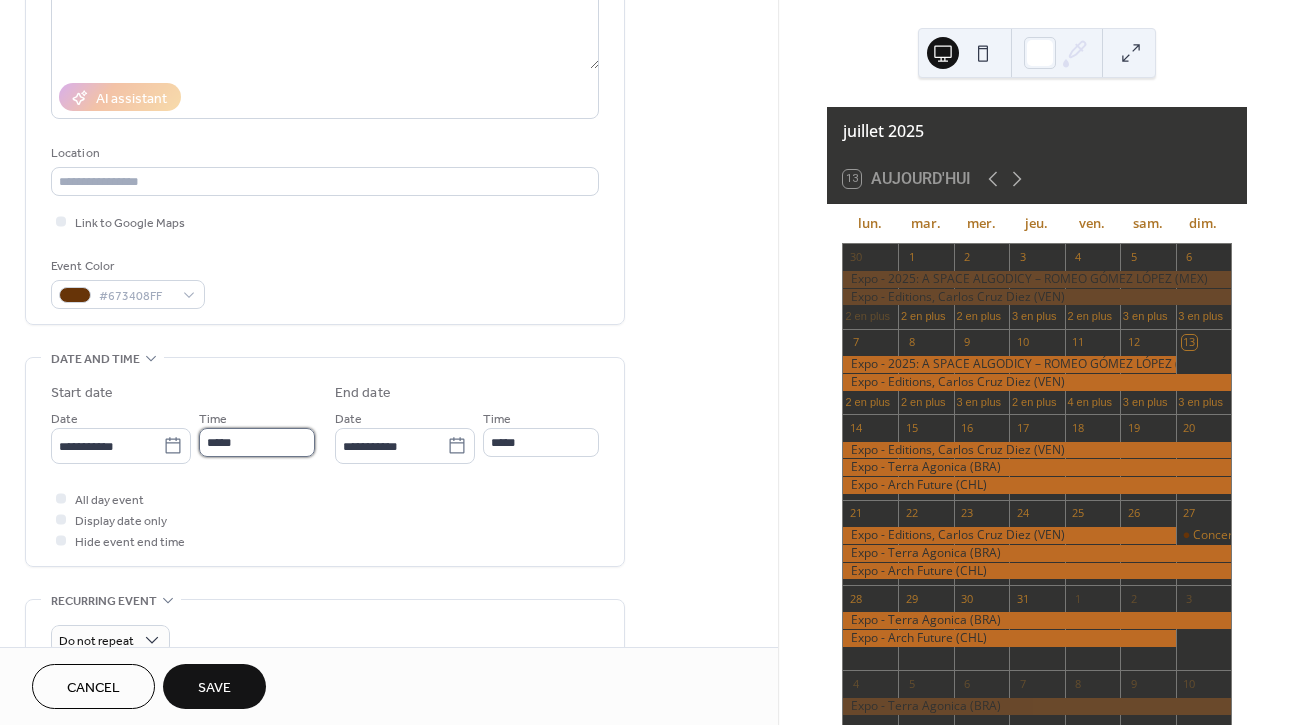 click on "*****" at bounding box center (257, 442) 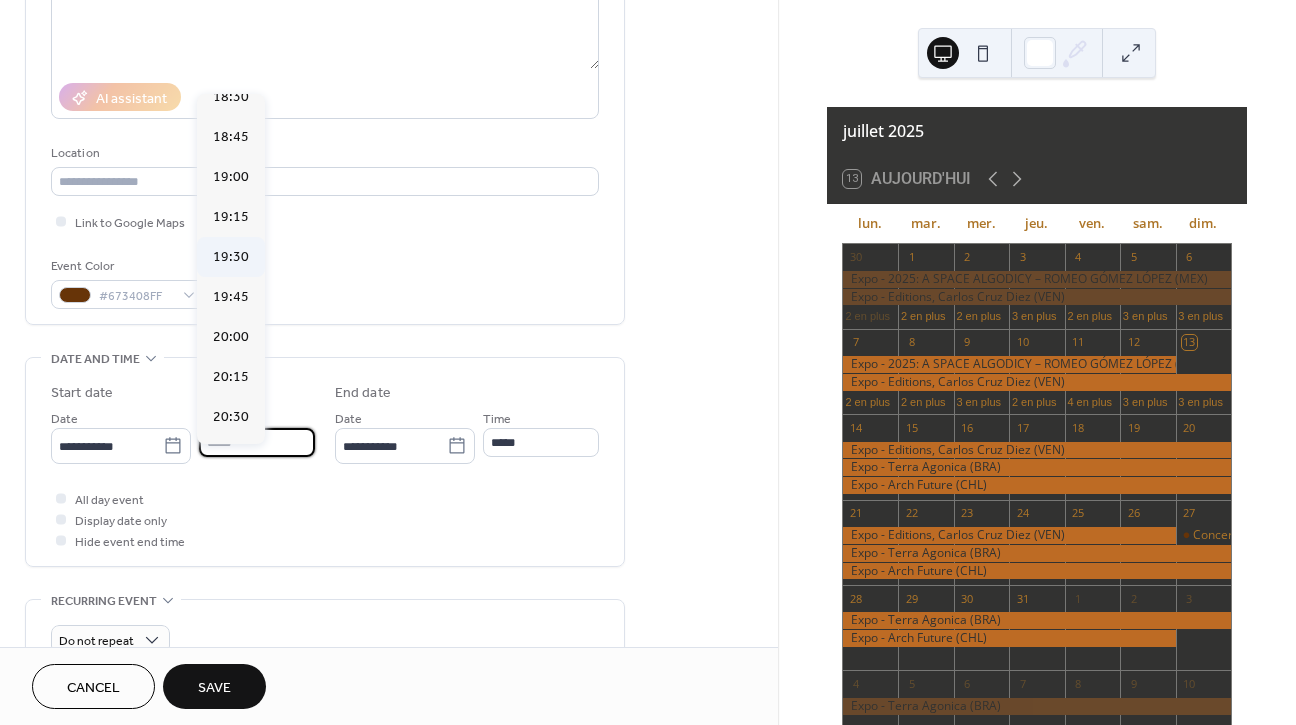 scroll, scrollTop: 2974, scrollLeft: 0, axis: vertical 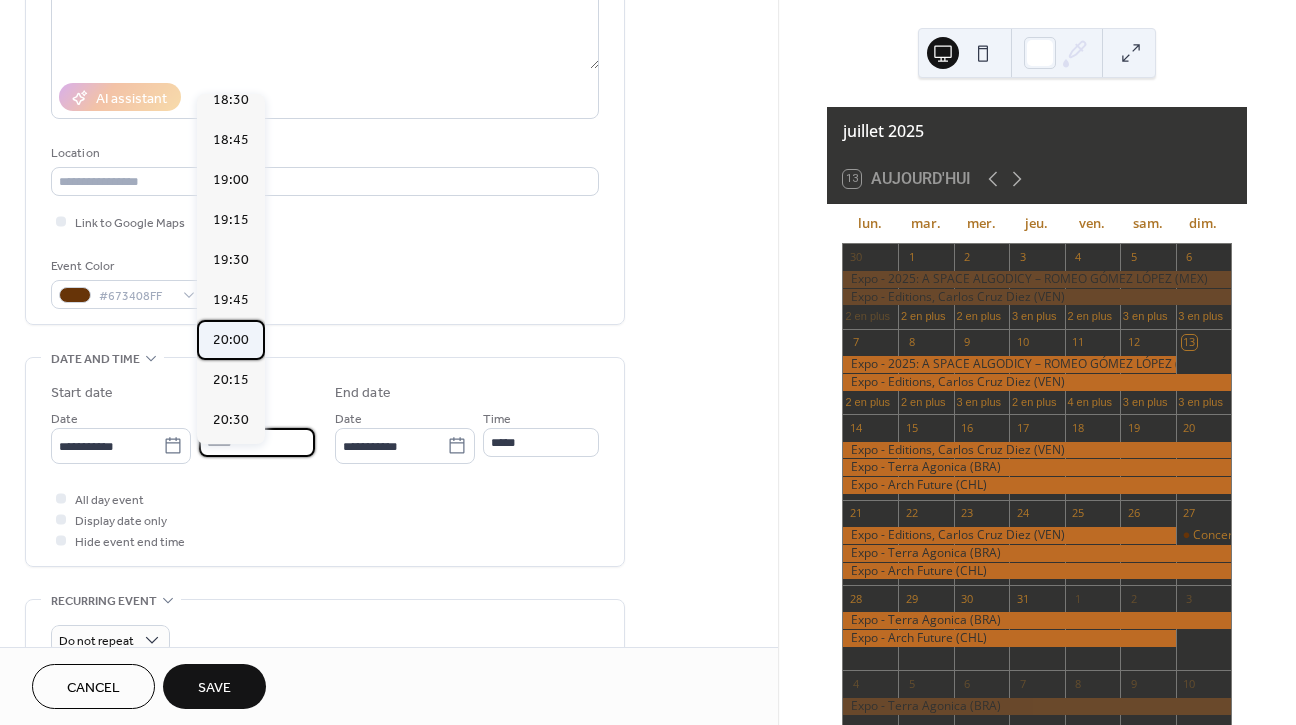 click on "20:00" at bounding box center [231, 340] 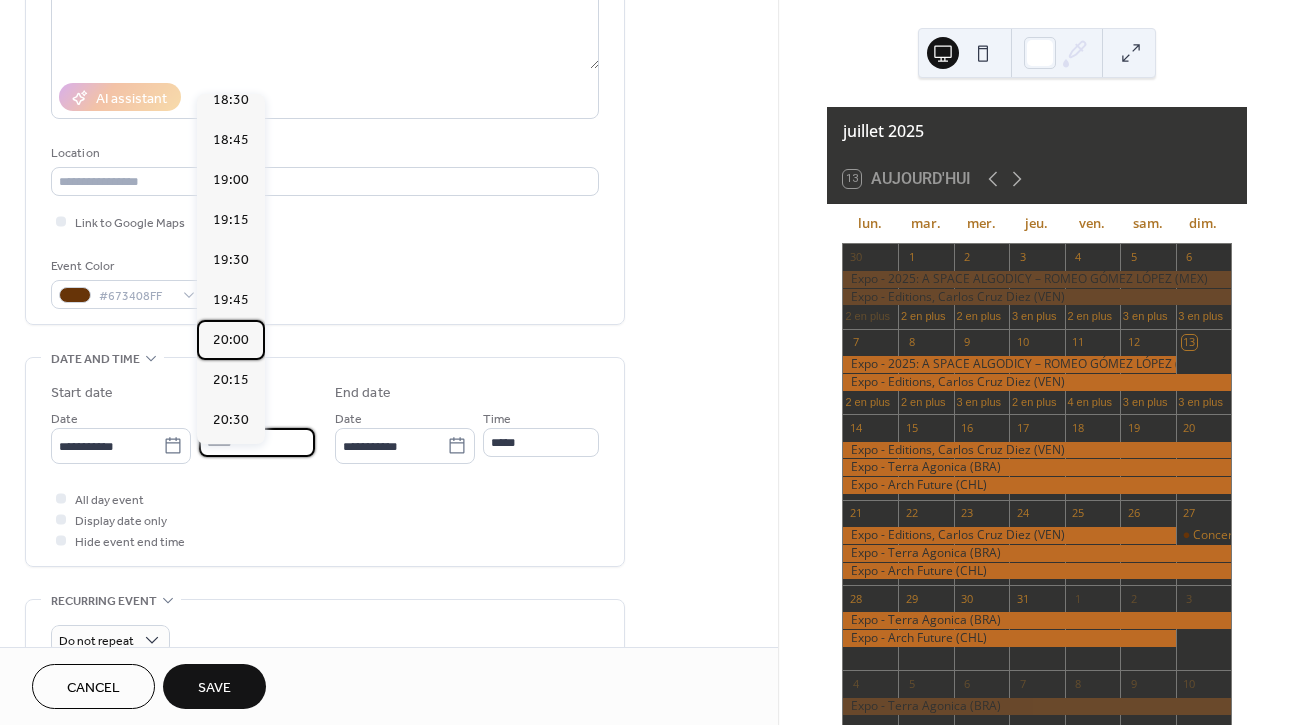 type on "*****" 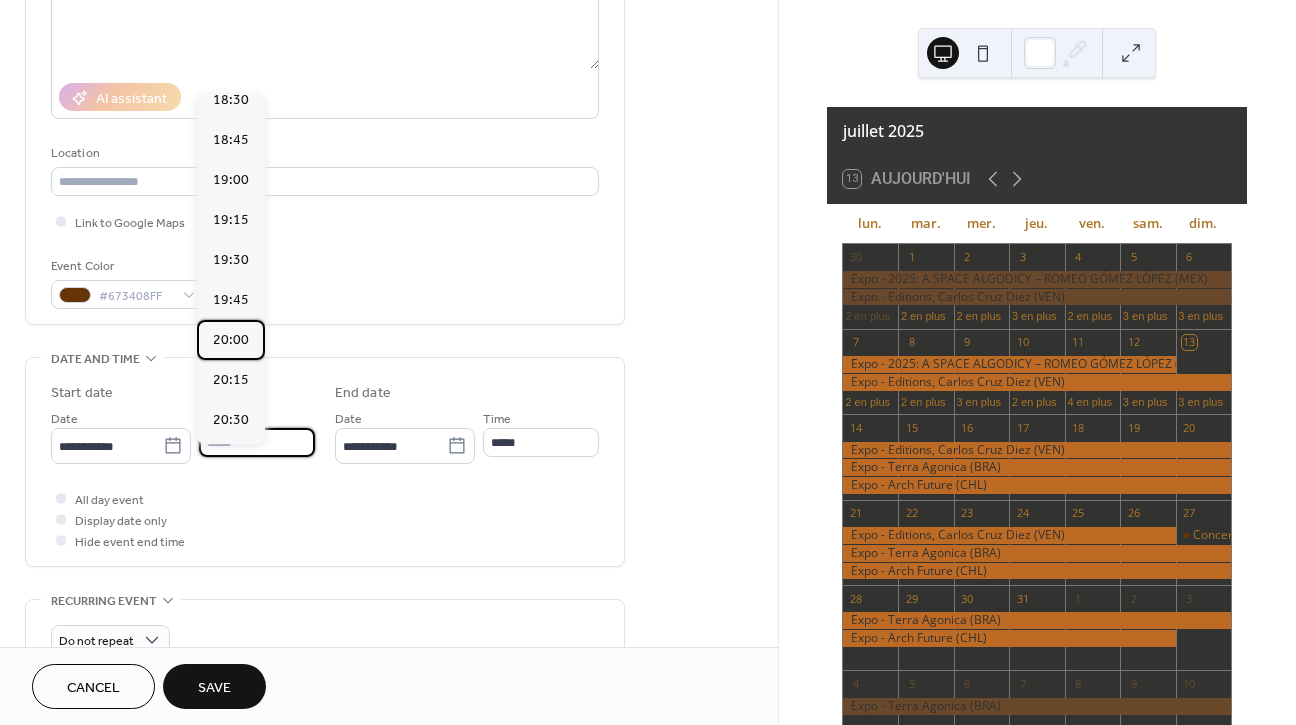 type on "*****" 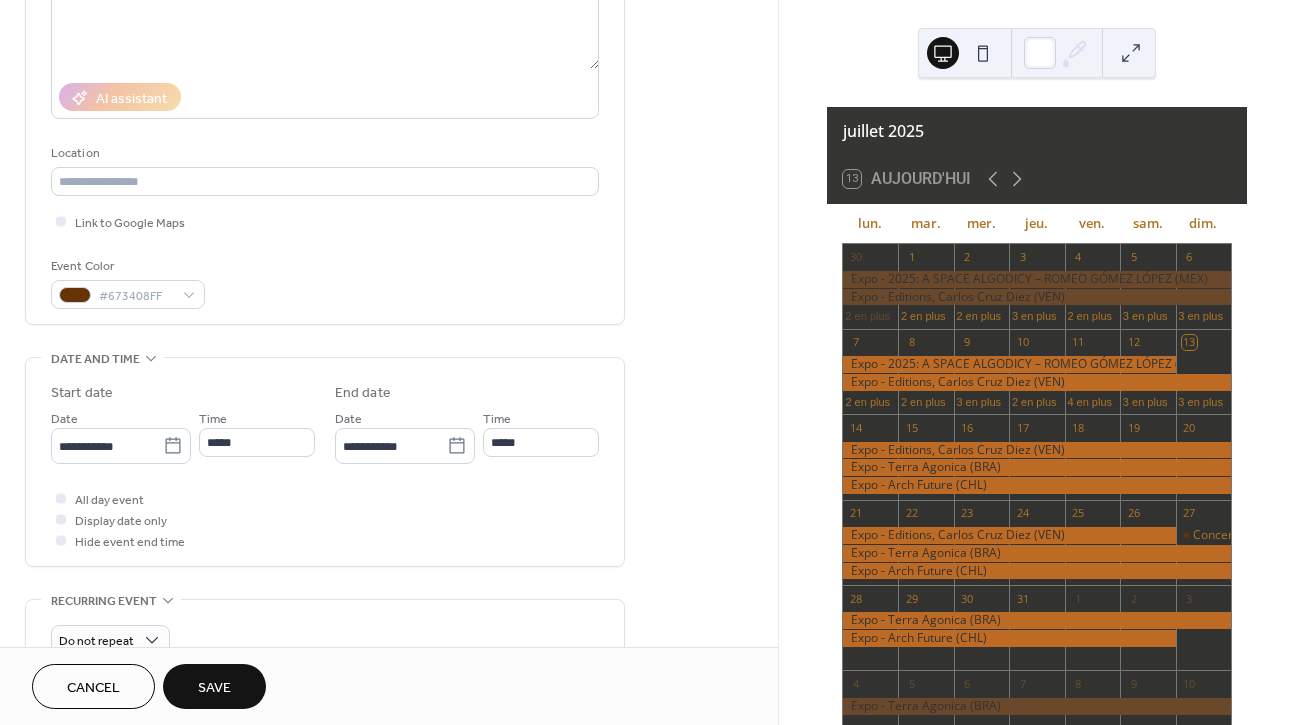 click on "**********" at bounding box center [325, 498] 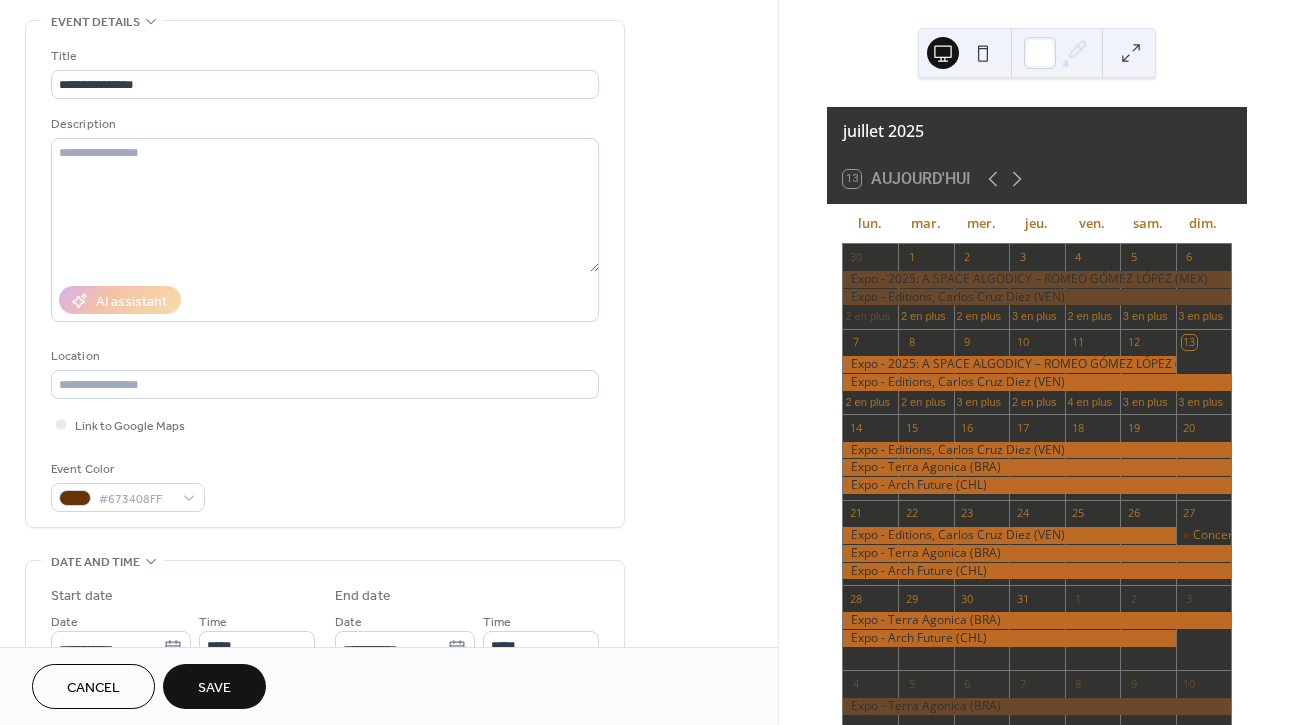 scroll, scrollTop: 83, scrollLeft: 0, axis: vertical 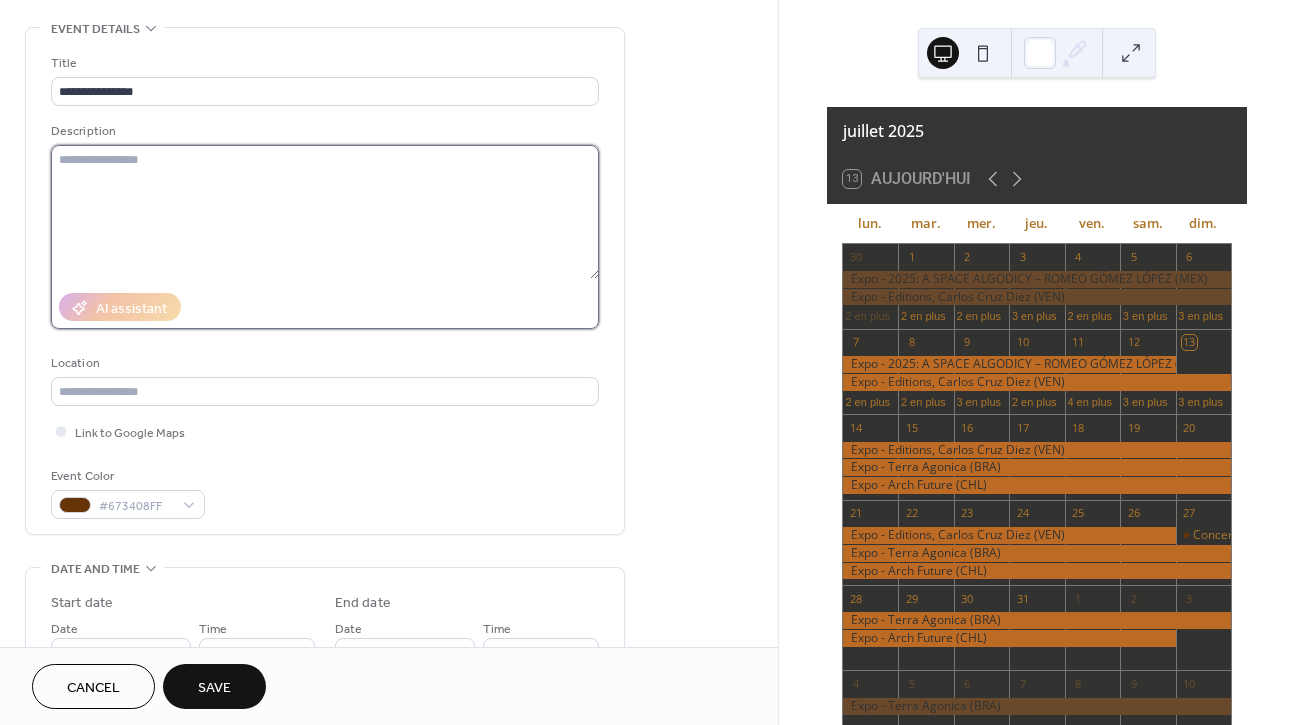 click at bounding box center [325, 212] 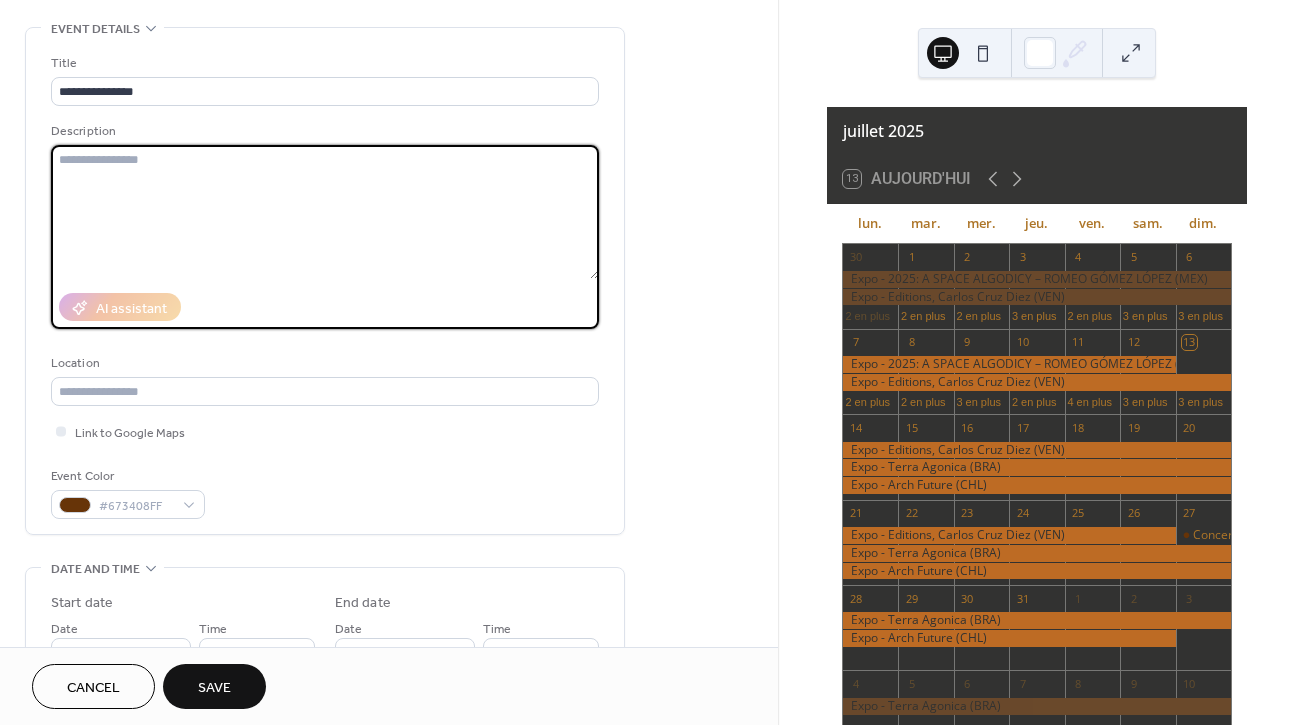 paste on "**********" 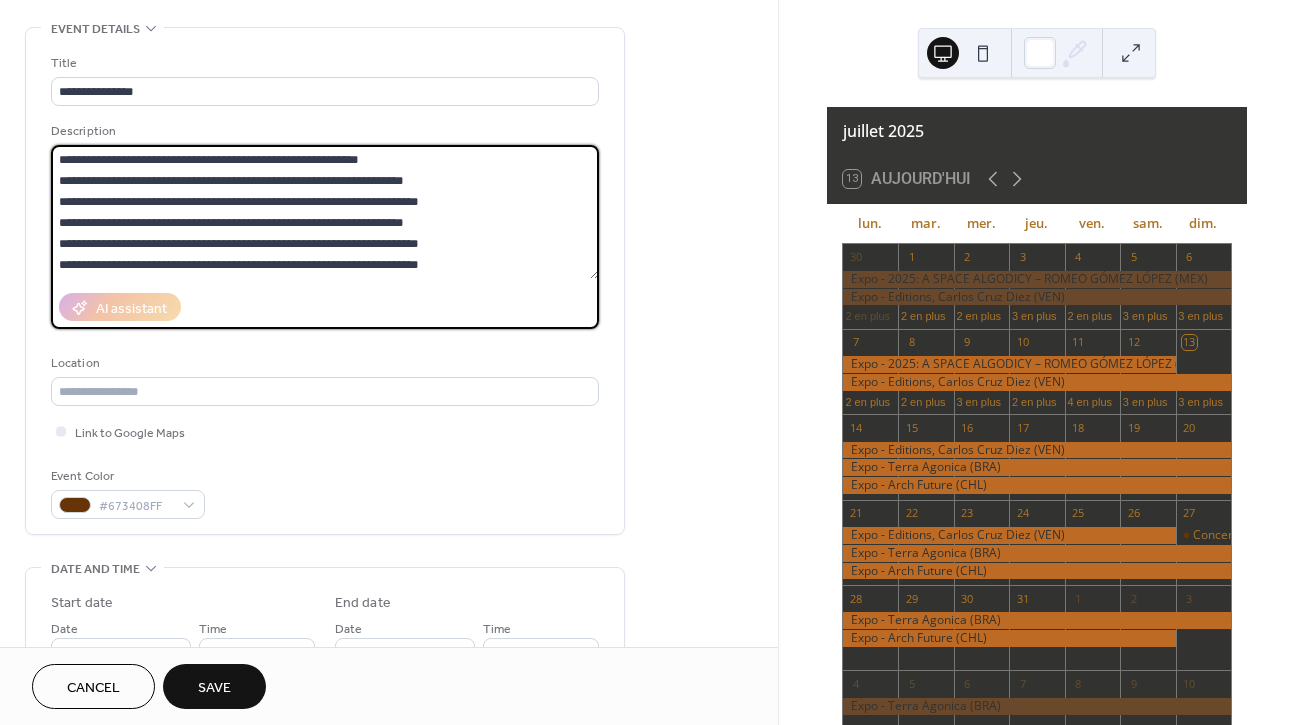 scroll, scrollTop: 105, scrollLeft: 0, axis: vertical 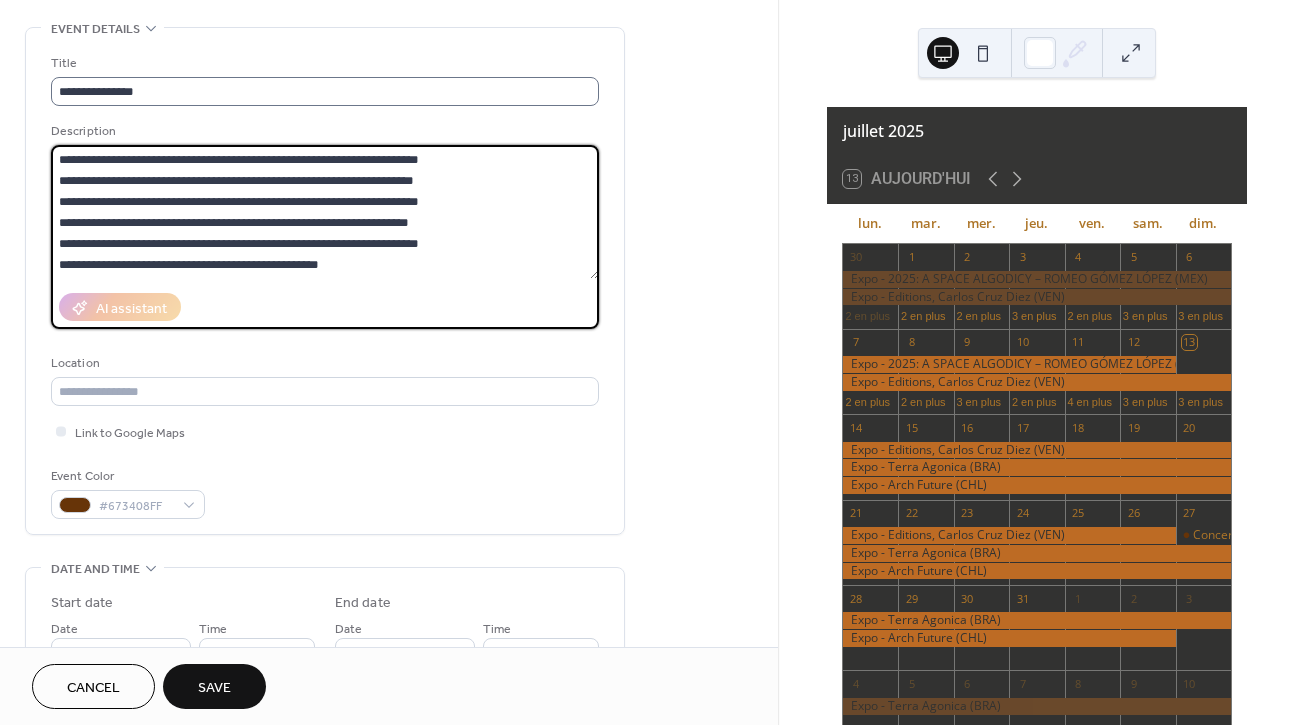 type on "**********" 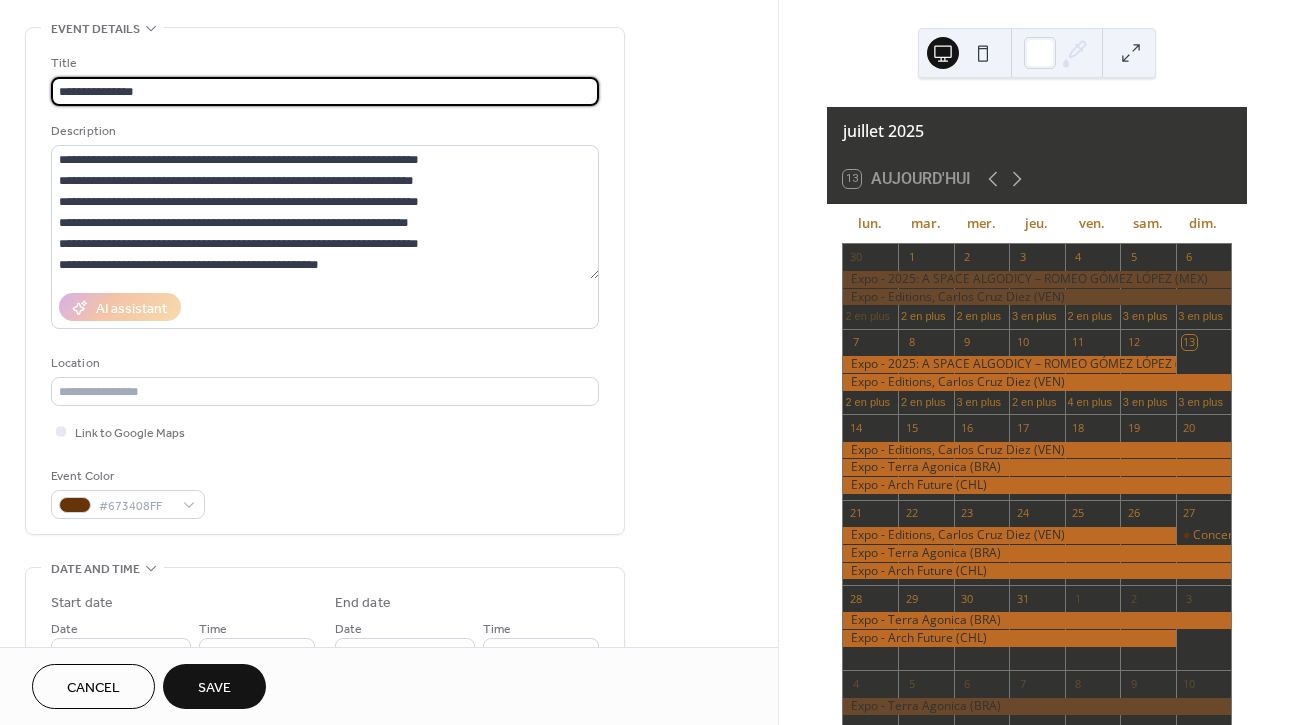 click on "**********" at bounding box center [325, 91] 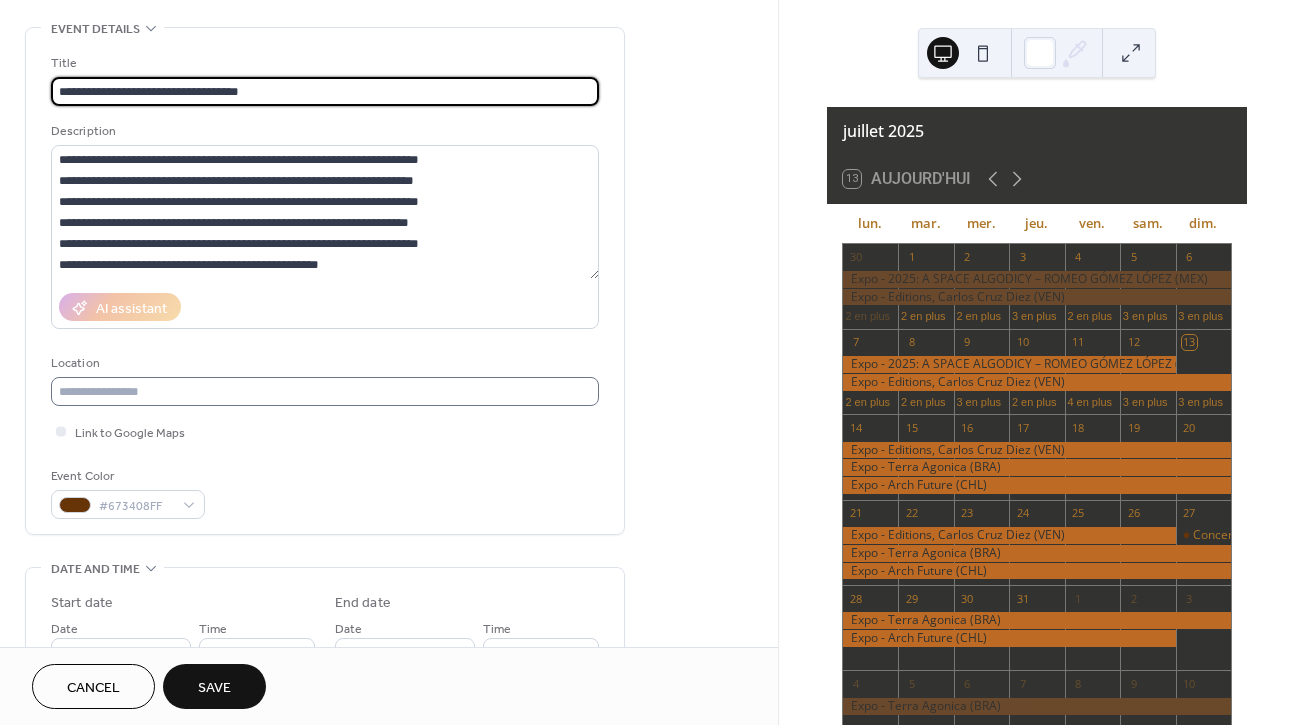 type on "**********" 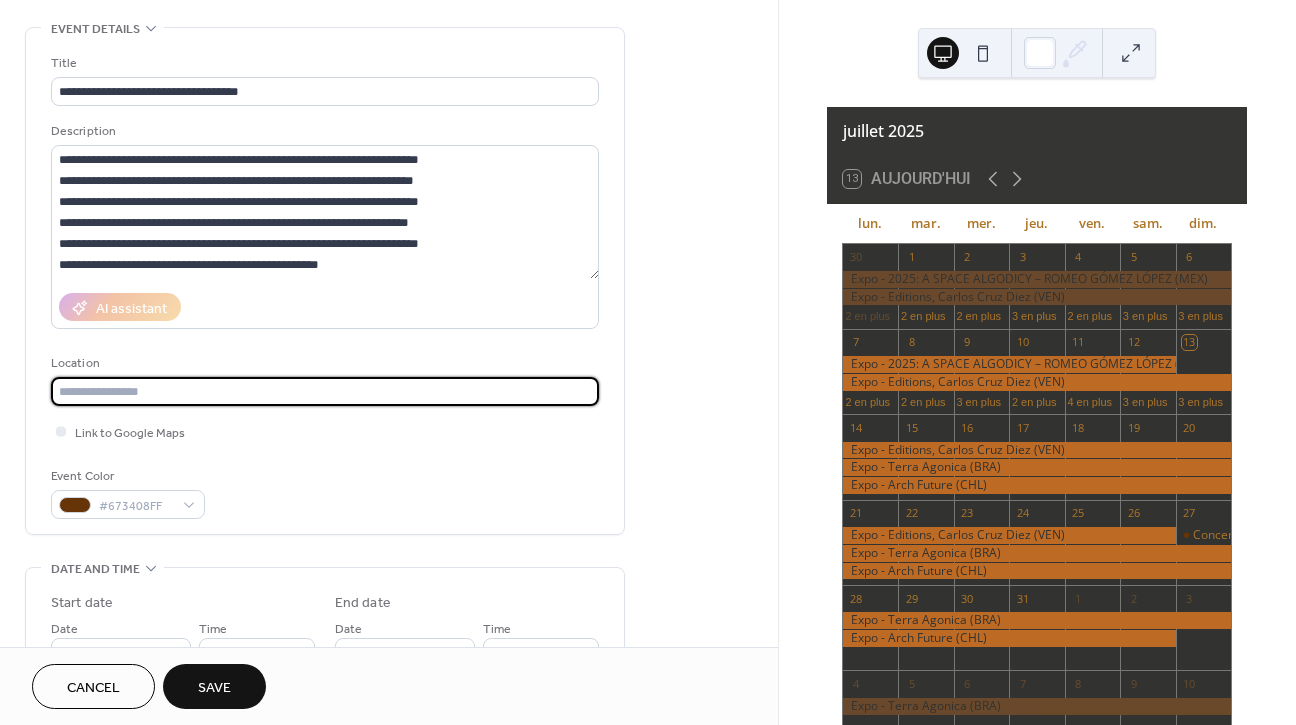 click at bounding box center (325, 391) 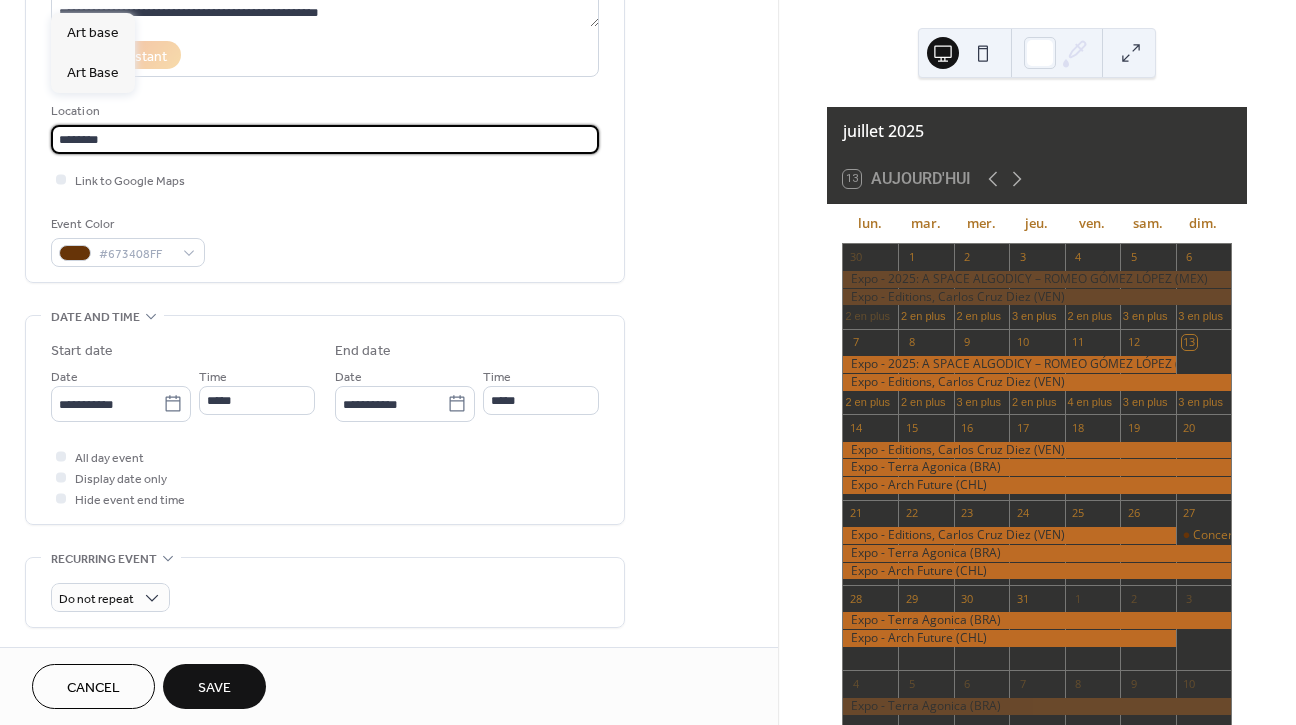 scroll, scrollTop: 663, scrollLeft: 0, axis: vertical 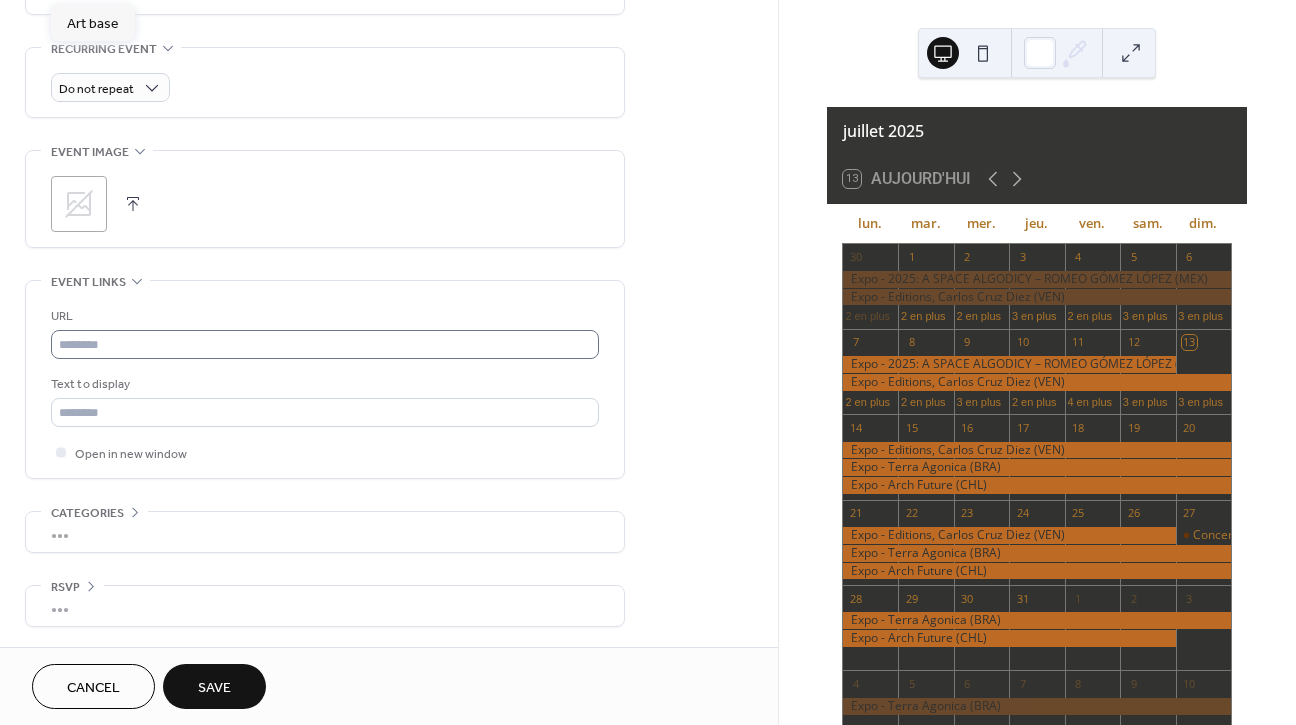 type on "********" 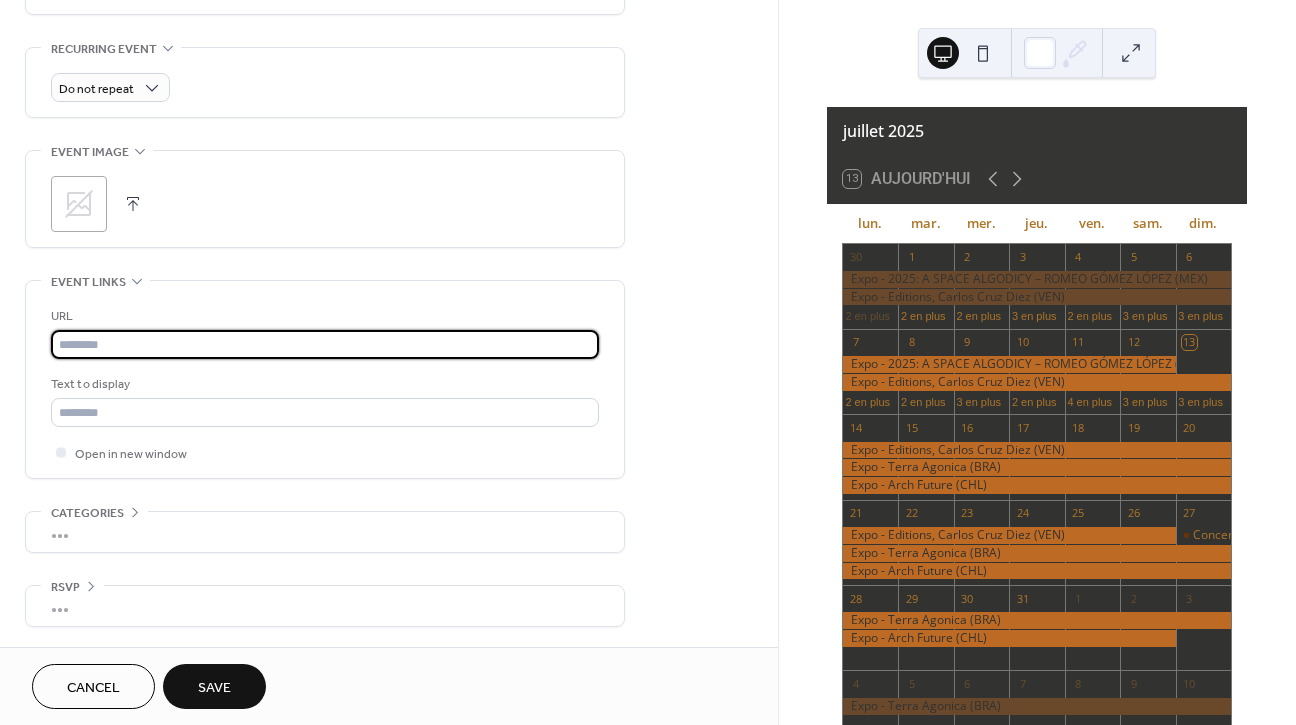click at bounding box center [325, 344] 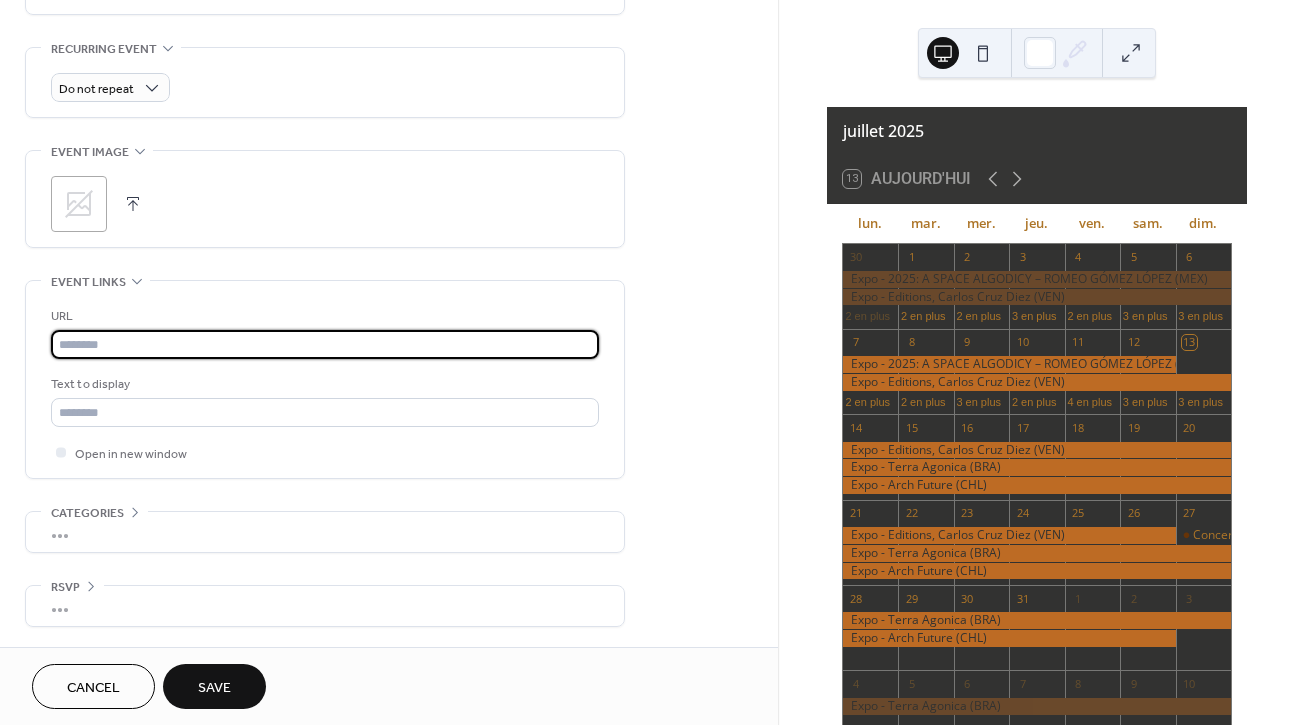 paste on "**********" 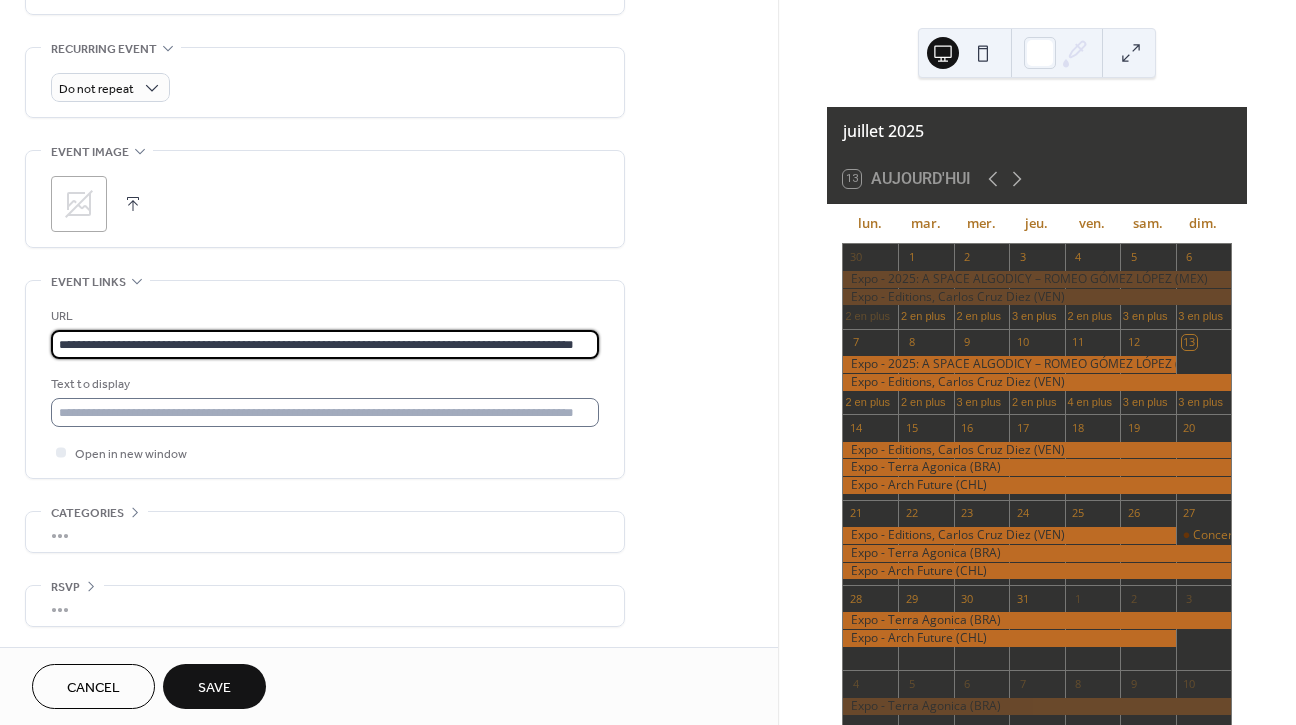 type on "**********" 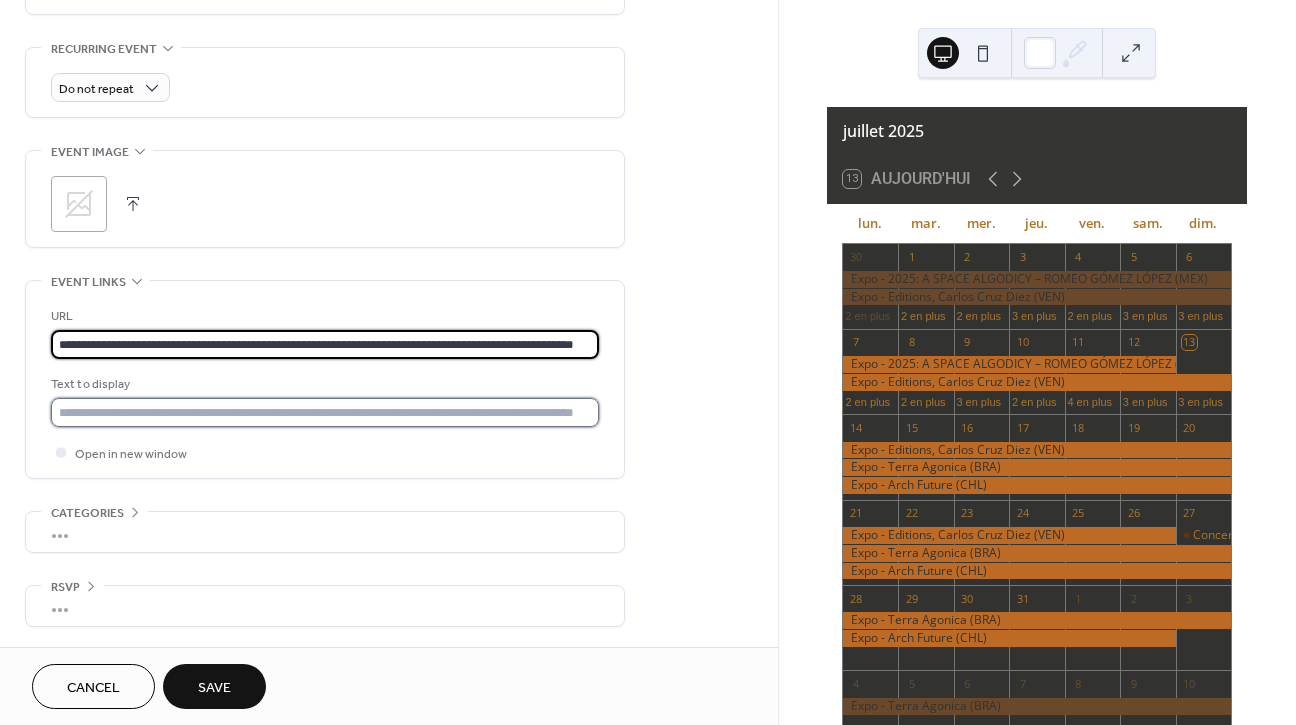 click at bounding box center [325, 412] 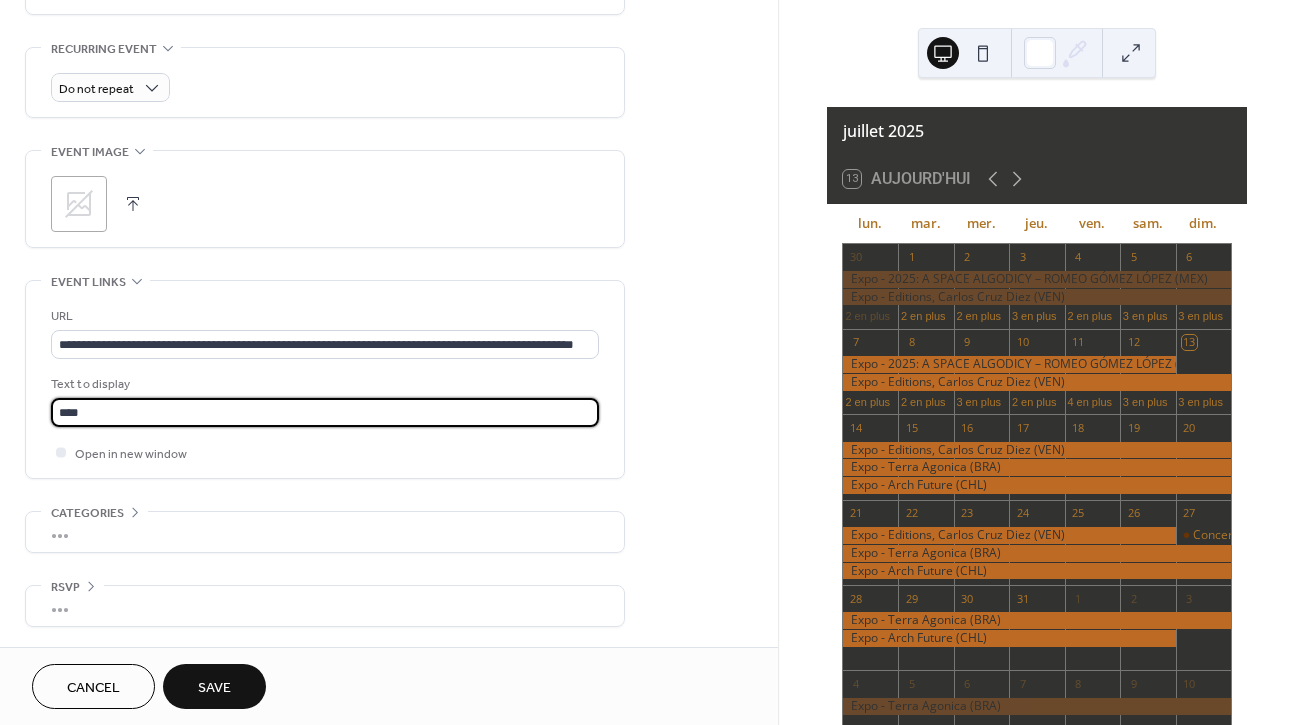 type on "****" 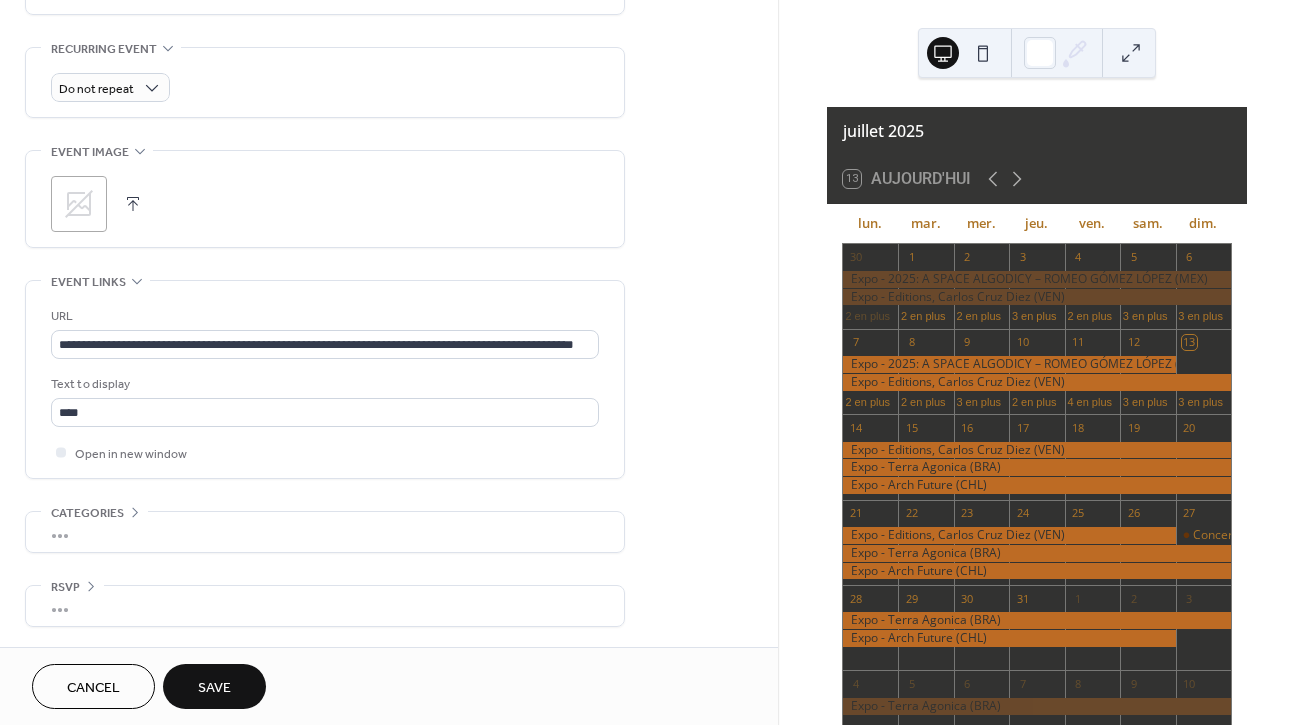 click at bounding box center [133, 204] 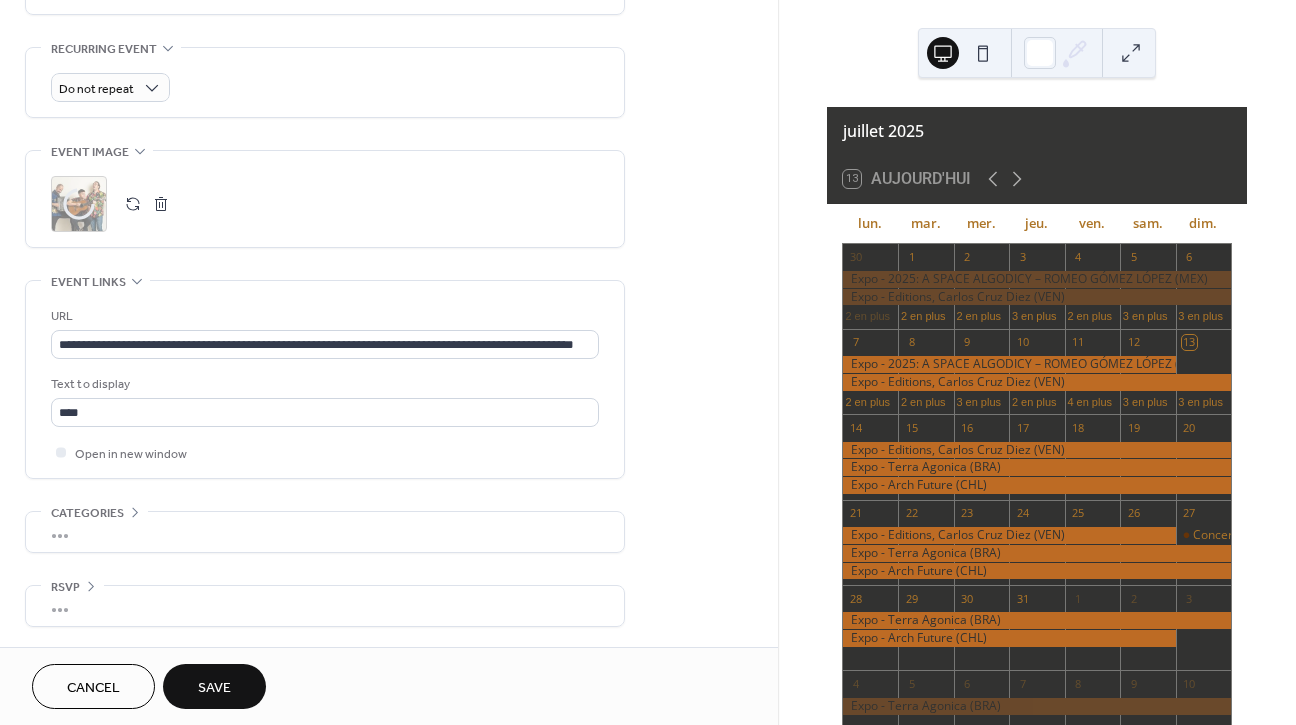scroll, scrollTop: 876, scrollLeft: 0, axis: vertical 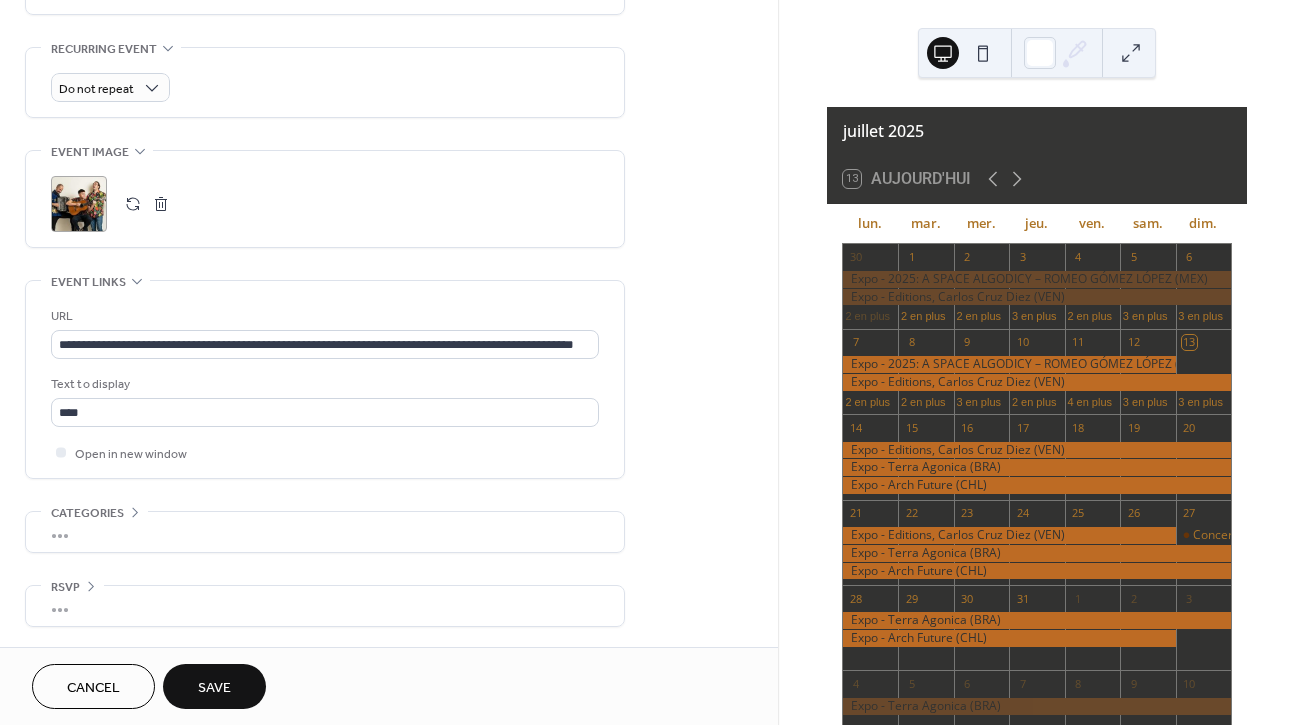 click on "Save" at bounding box center [214, 688] 